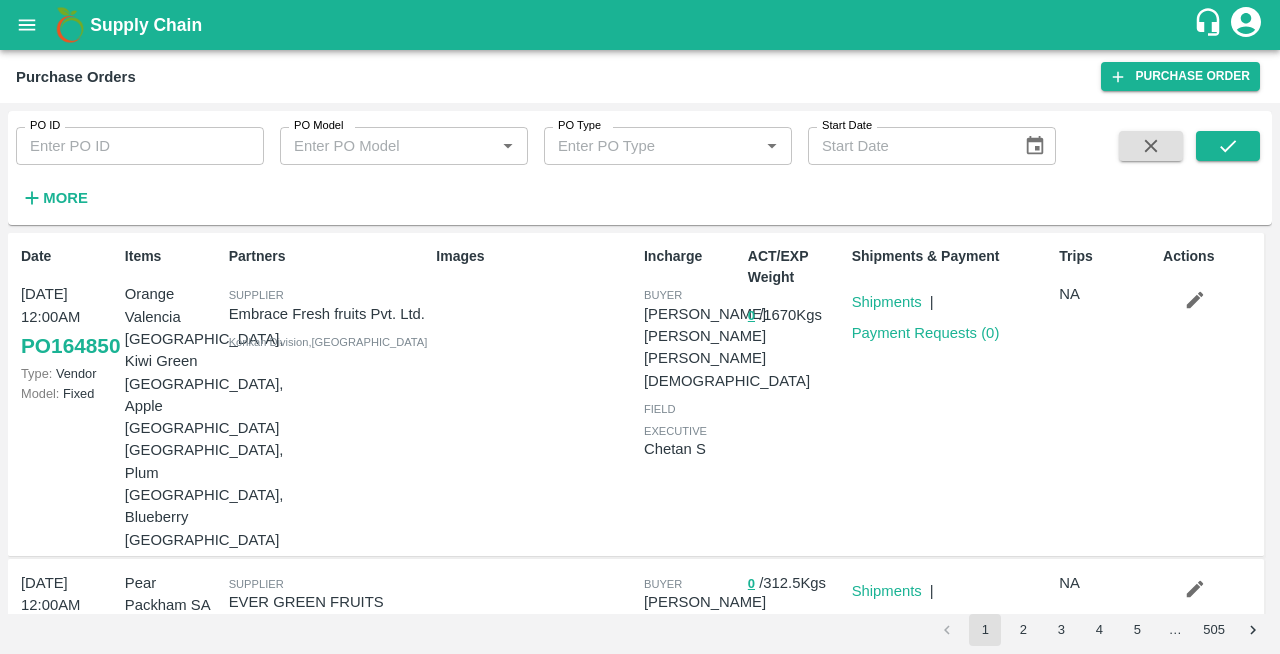 scroll, scrollTop: 0, scrollLeft: 0, axis: both 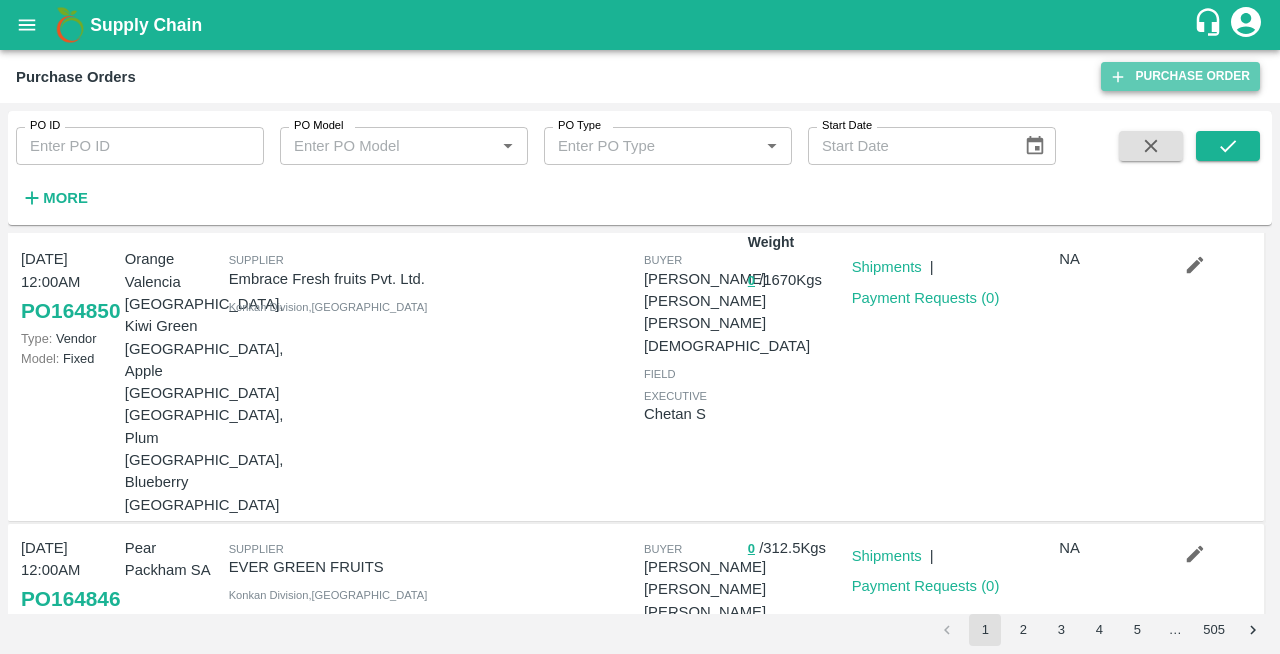 click on "Purchase Order" at bounding box center (1180, 76) 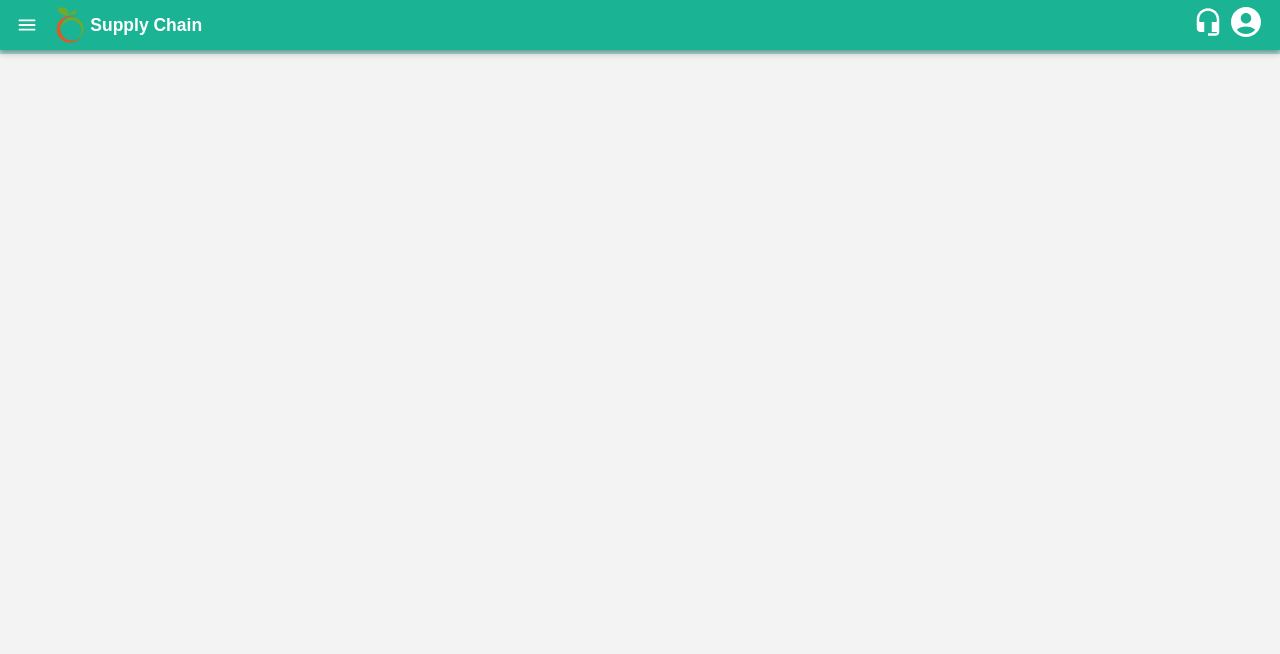 scroll, scrollTop: 0, scrollLeft: 0, axis: both 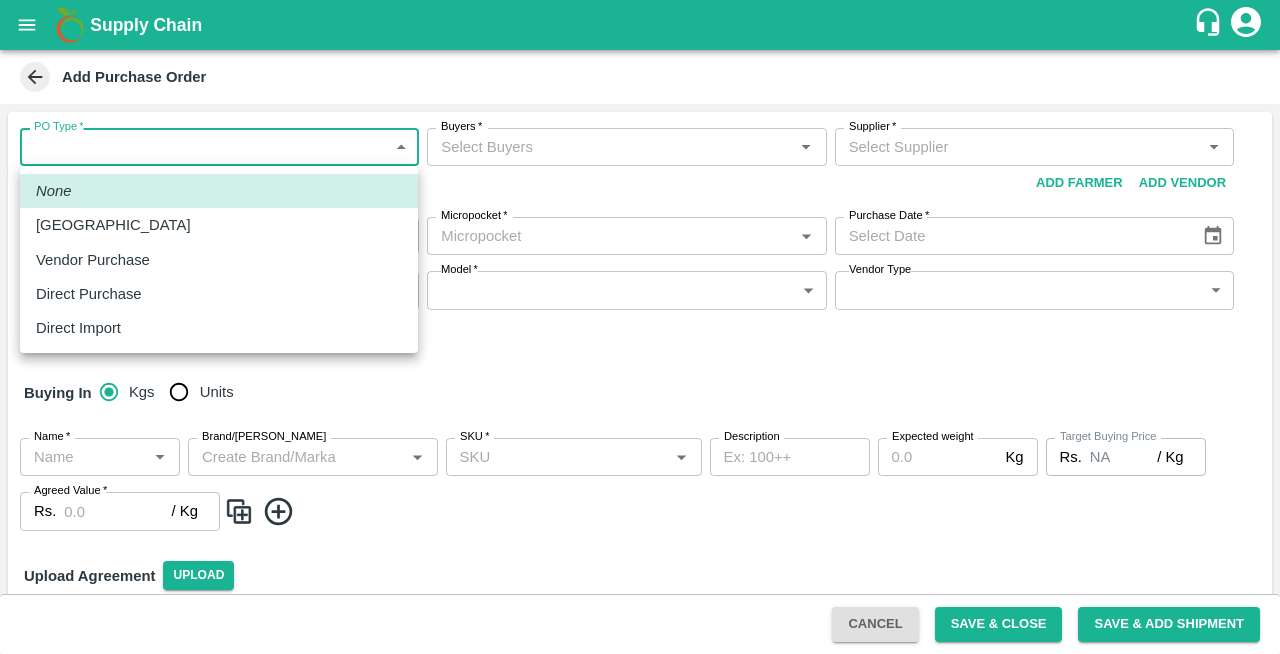 click on "Supply Chain Add Purchase Order PO Type   * ​ PO Type Buyers   * Buyers   * Supplier   * Supplier   * Add Vendor Add Farmer Address   * Address Micropocket   * Micropocket   * Purchase Date   * Purchase Date Incharge Field Executive   * Incharge Field Executive   * Model   * ​ Model Vendor Type ​ Vendor Type Expected Purchase Items Buying In Kgs Units Name   * Name   * Brand/Marka Brand/Marka SKU   * SKU   * Description x Description Expected weight Kg Expected weight Target Buying Price Rs. NA / Kg Target Buying Price Agreed Value   * Rs. / Kg Agreed Value Upload Agreement Upload Chute Percentage % Chute Percentage Cancel Save & Close Save & Add Shipment Direct Customer Mumbai Imported DC Vijay Kumar Nishad Logout None Farm Gate Vendor Purchase Direct Purchase Direct Import" at bounding box center [640, 327] 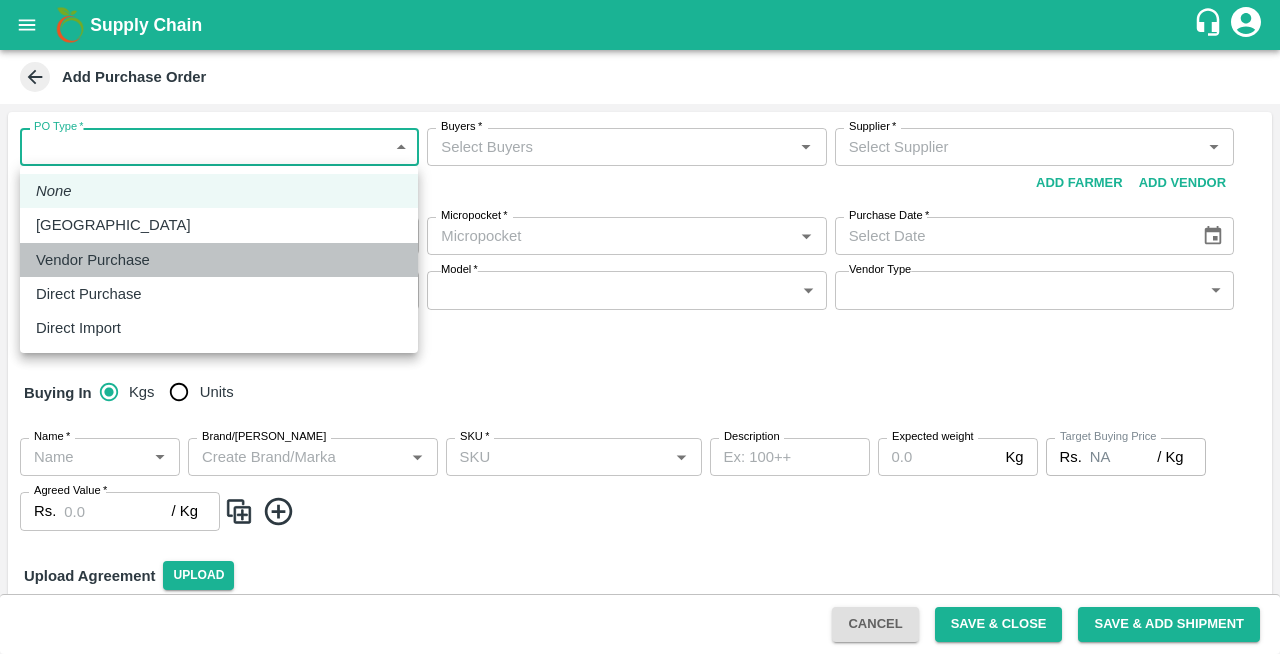 click on "Vendor Purchase" at bounding box center (93, 260) 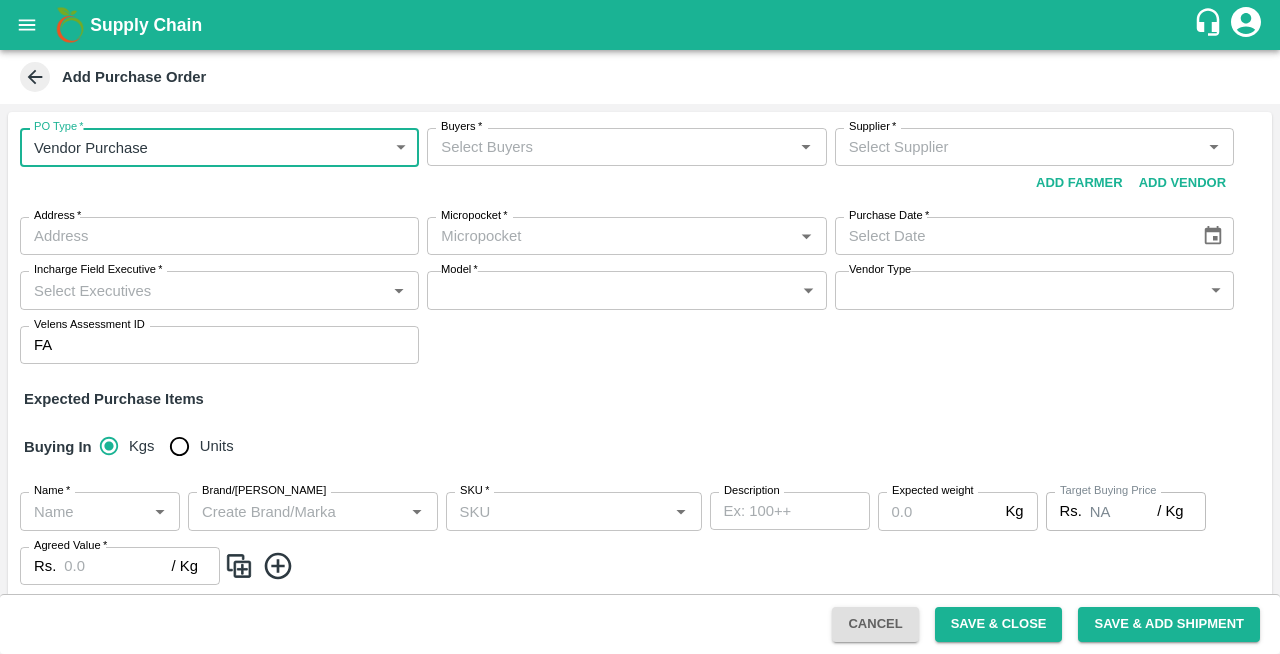 click on "Buyers   *" at bounding box center [610, 147] 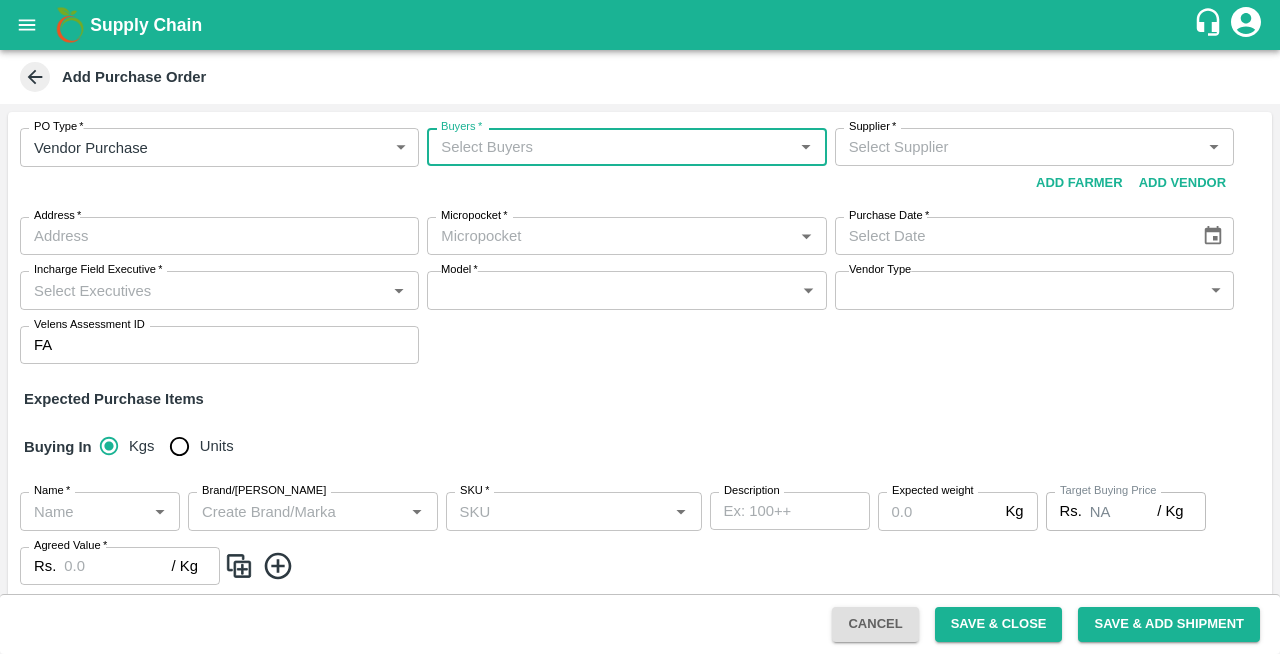 click on "Buyers   *" at bounding box center [610, 147] 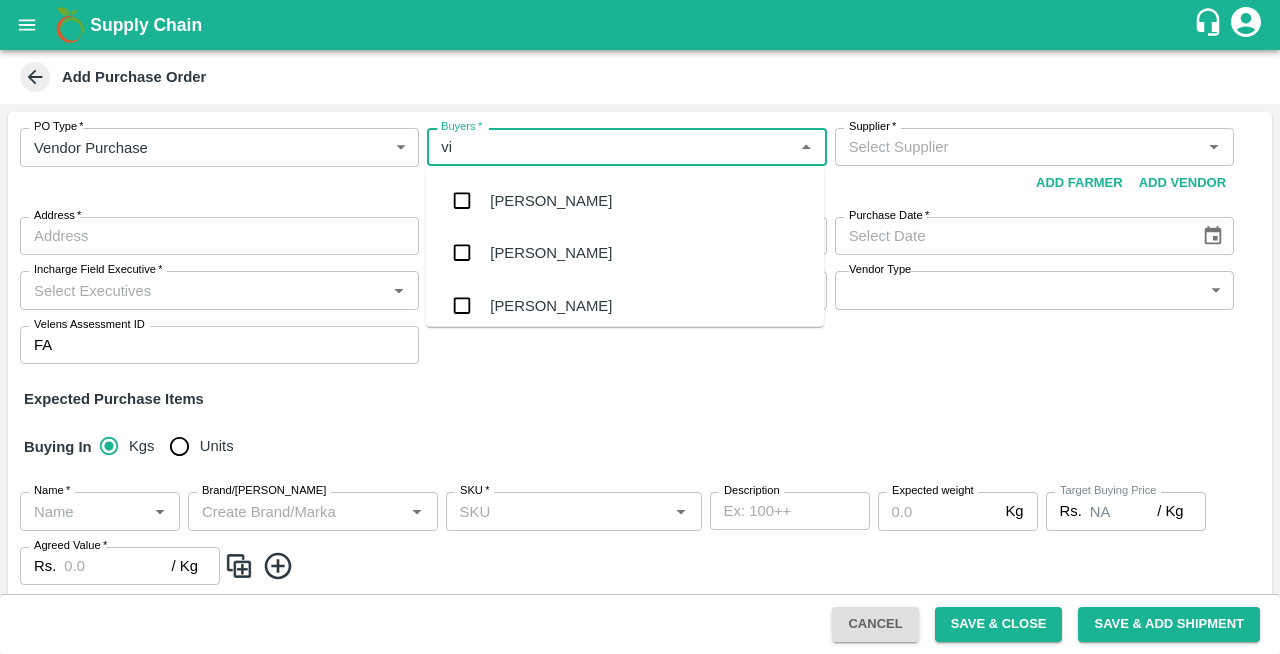 type on "v" 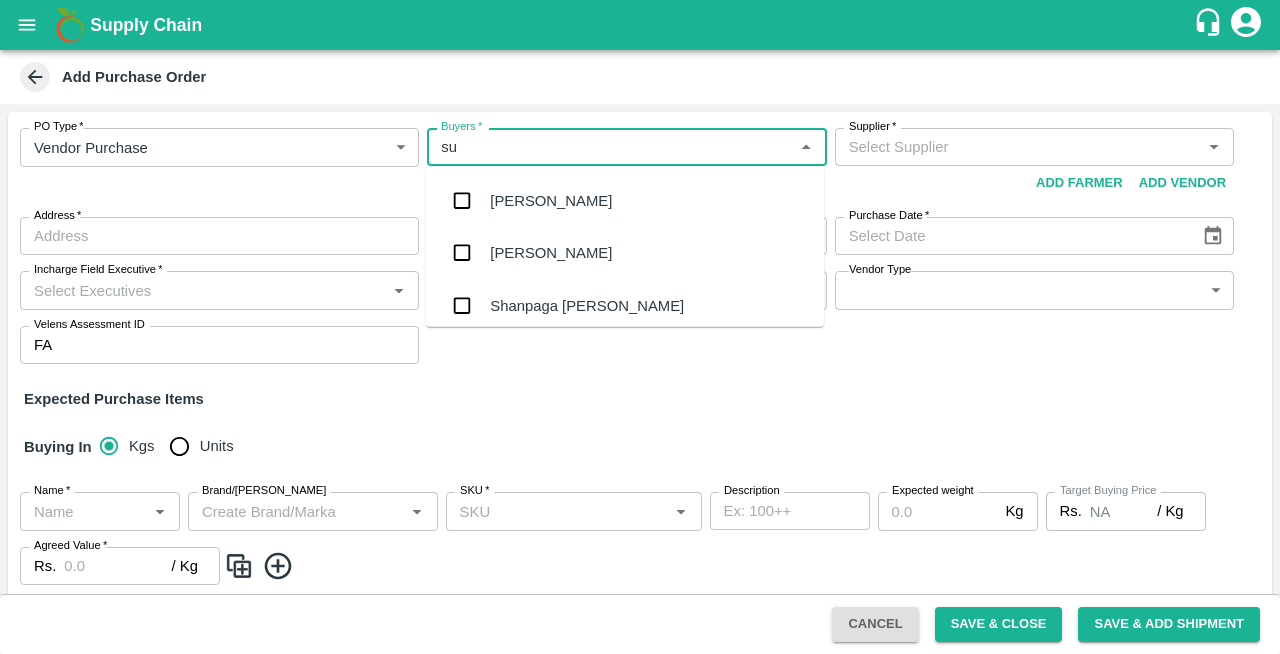 type on "s" 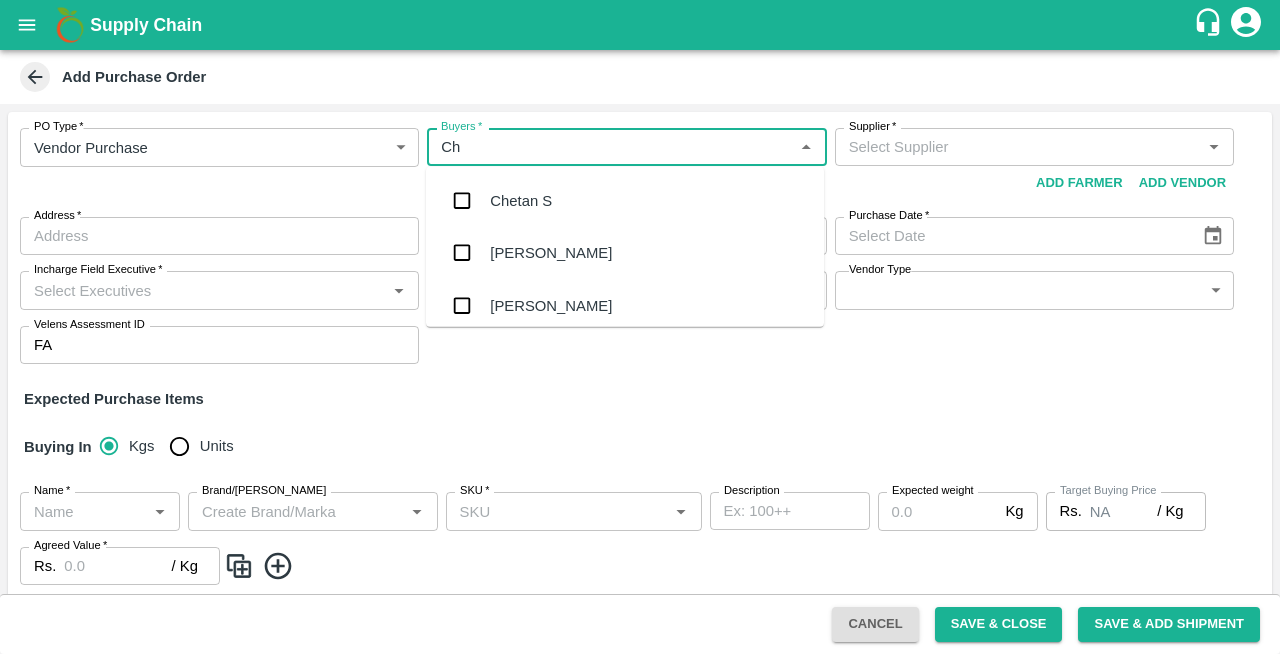 type on "Che" 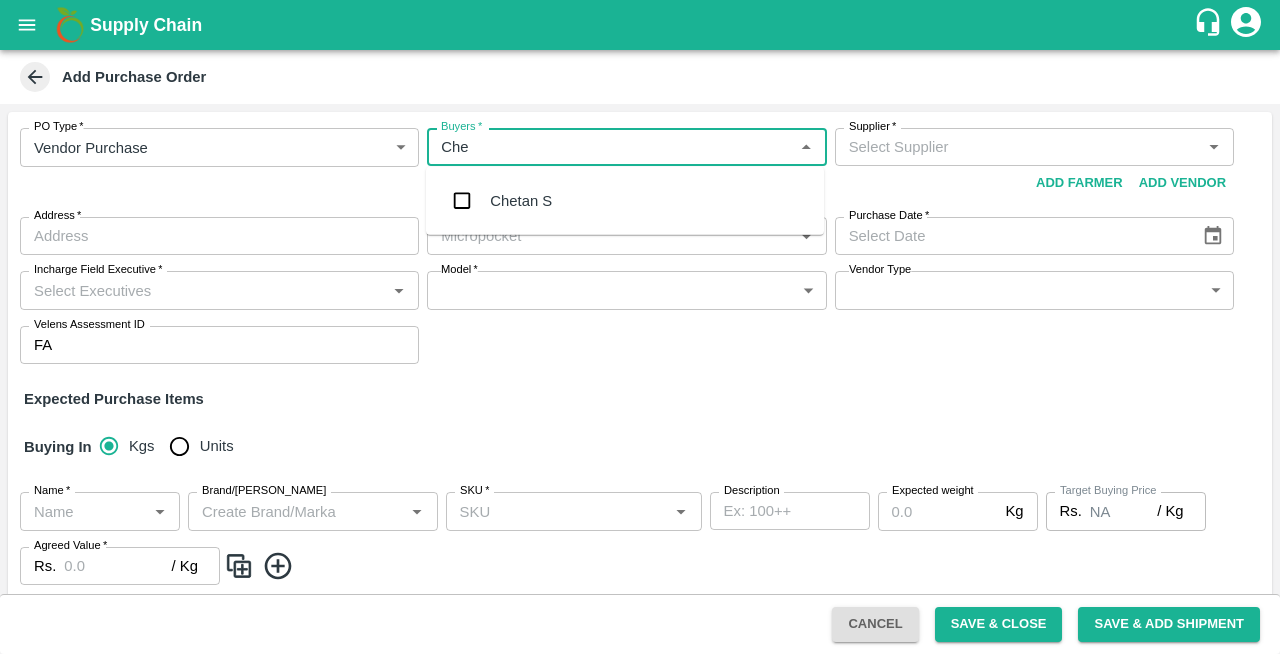 click on "Chetan S" at bounding box center [521, 201] 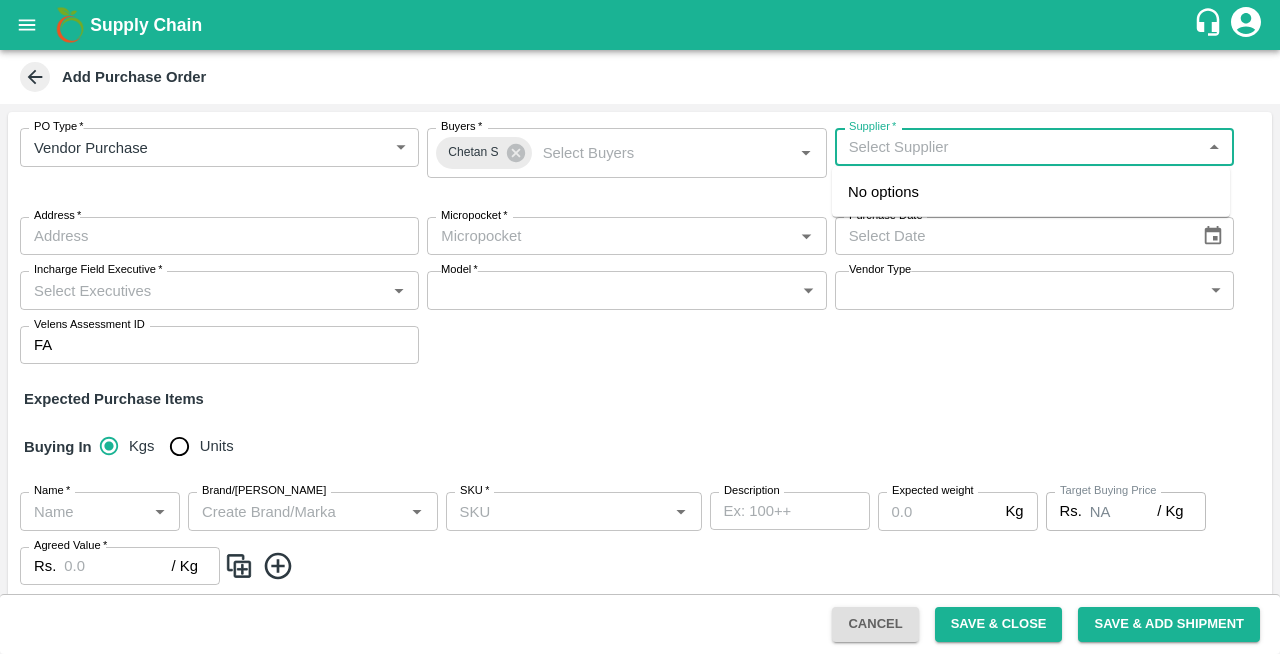 click on "Supplier   *" at bounding box center [1018, 147] 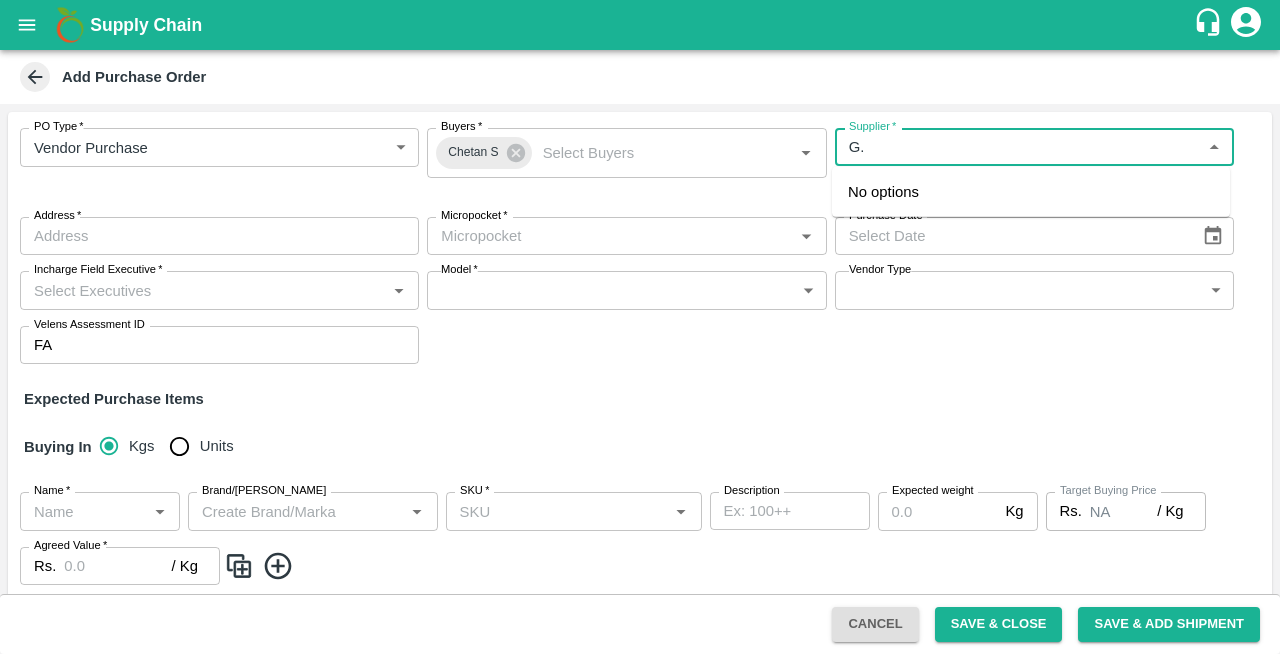 type on "G" 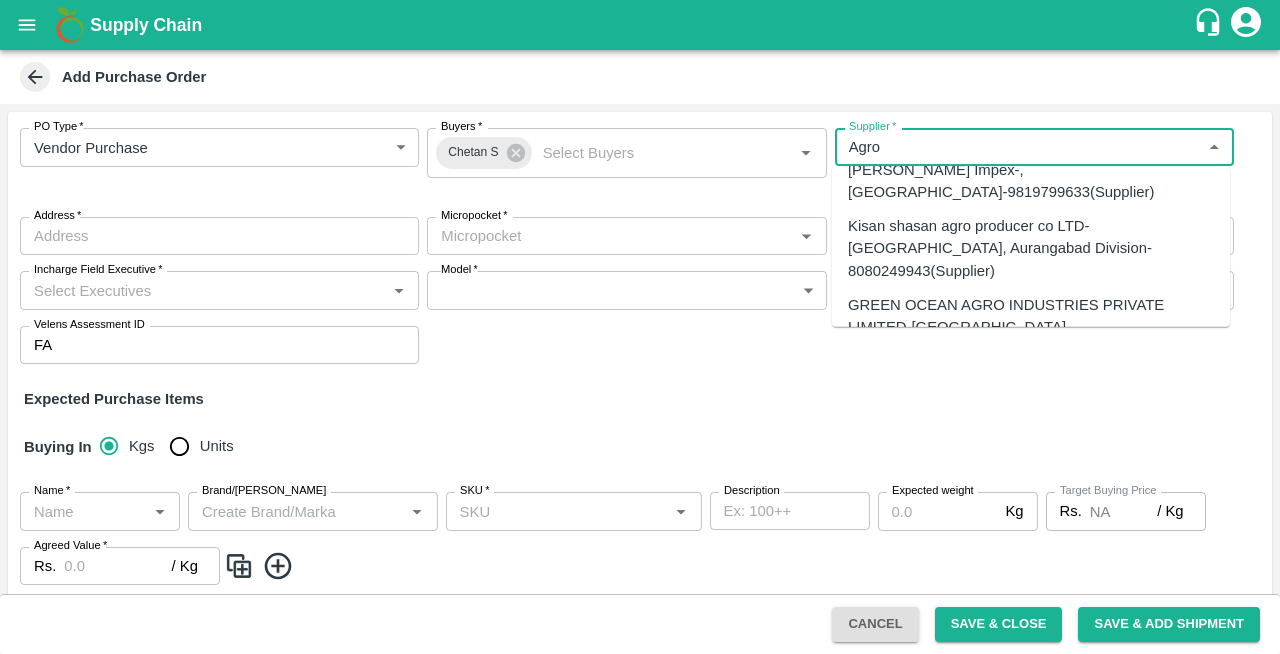 scroll, scrollTop: 3172, scrollLeft: 0, axis: vertical 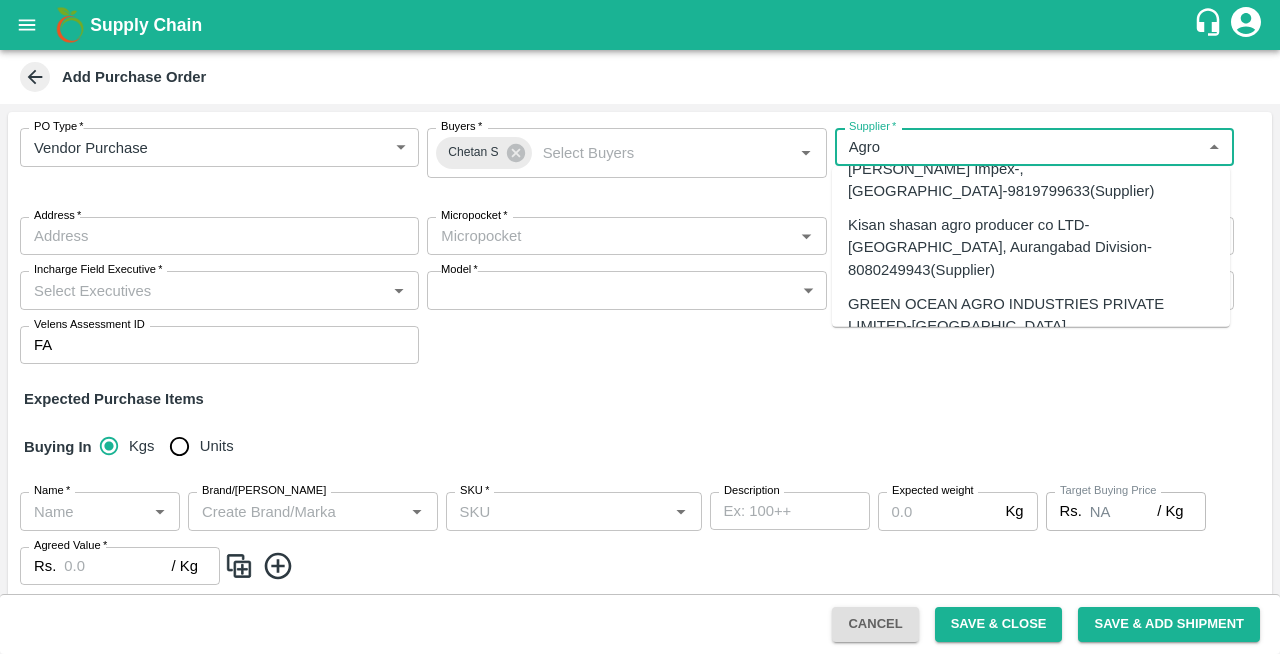 click on "G.S. AGRO FRESH-, -8800123450(Supplier)" at bounding box center [996, 484] 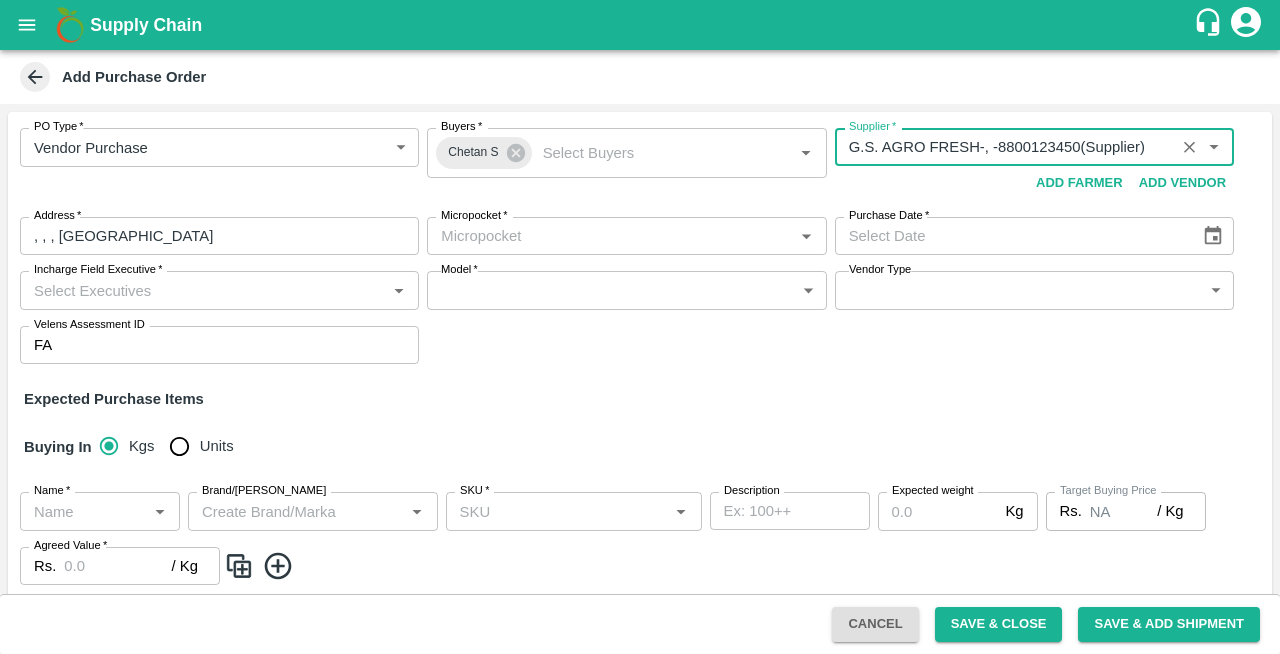 type on "G.S. AGRO FRESH-, -8800123450(Supplier)" 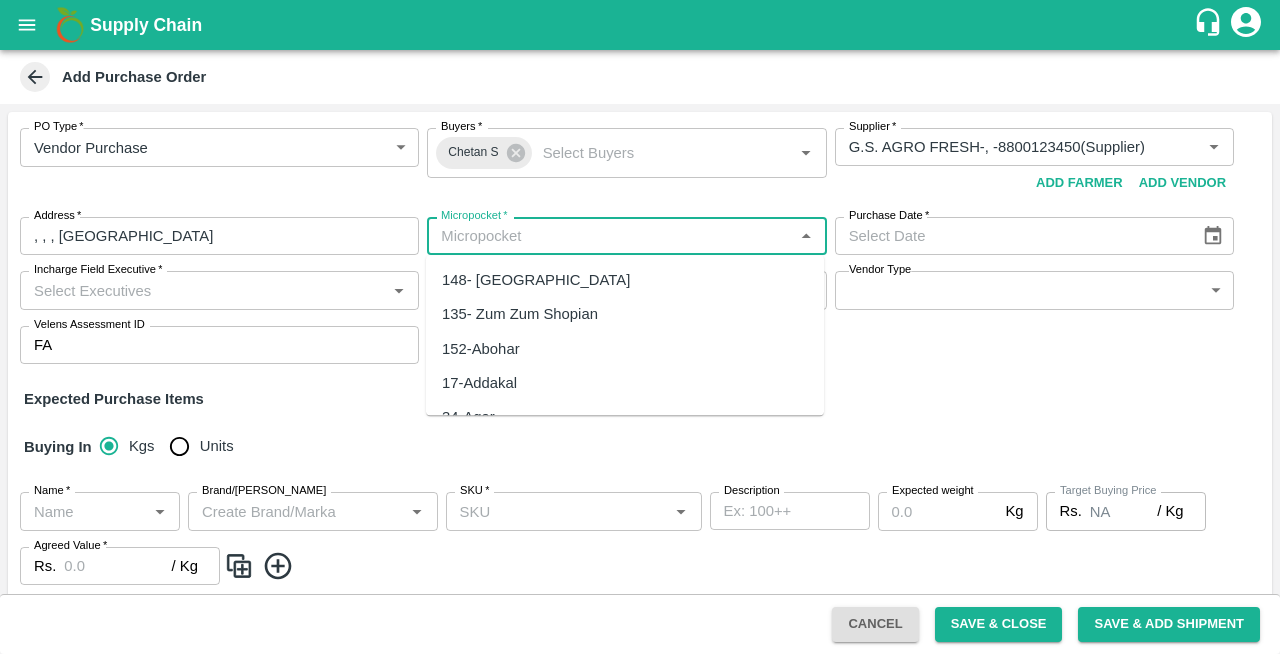 click on "Micropocket   *" at bounding box center (610, 236) 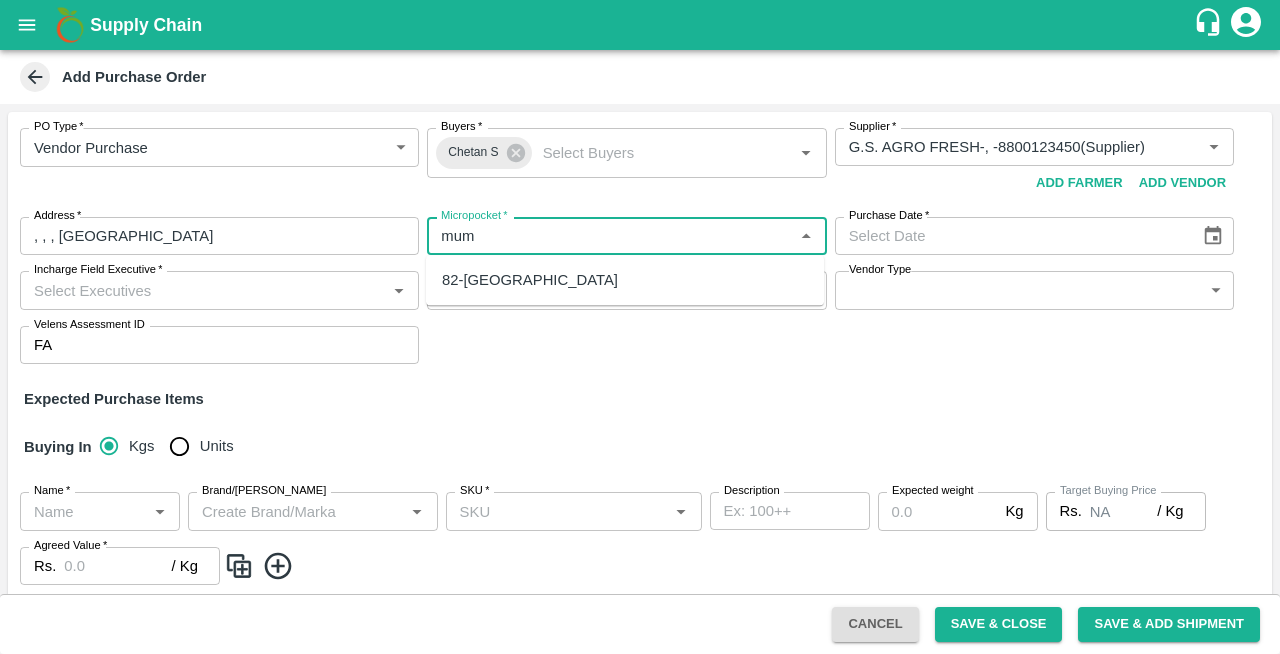 click on "82-Mumbai" at bounding box center (530, 280) 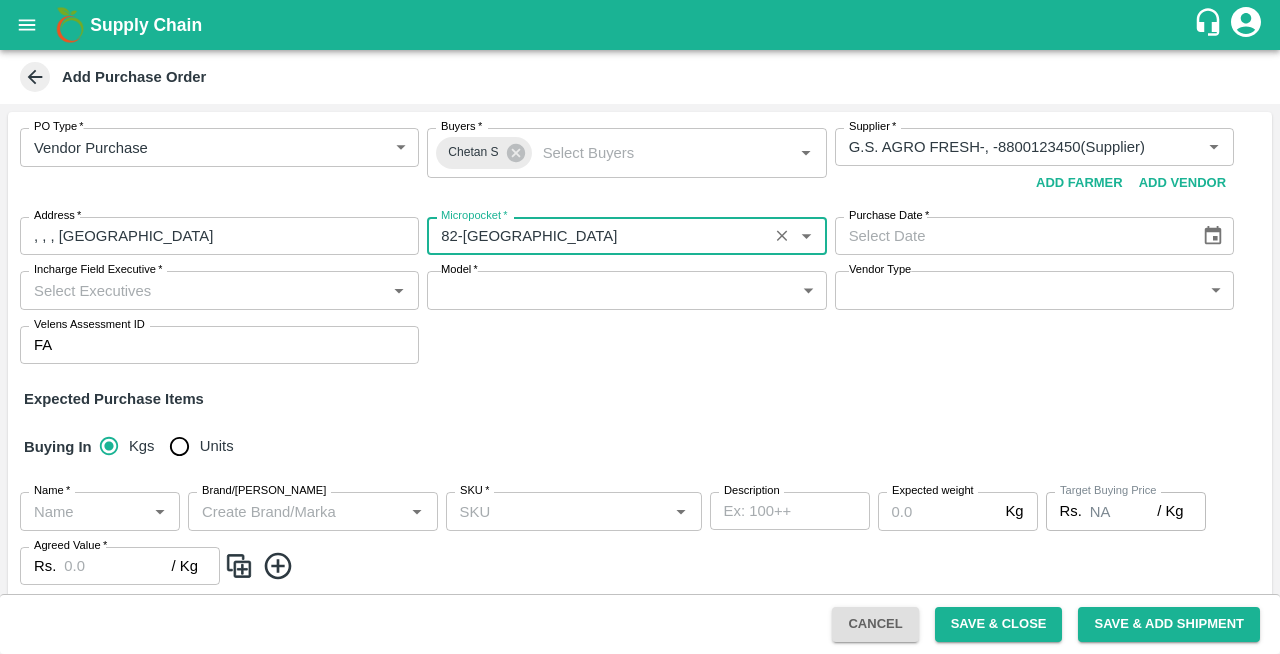 type on "82-Mumbai" 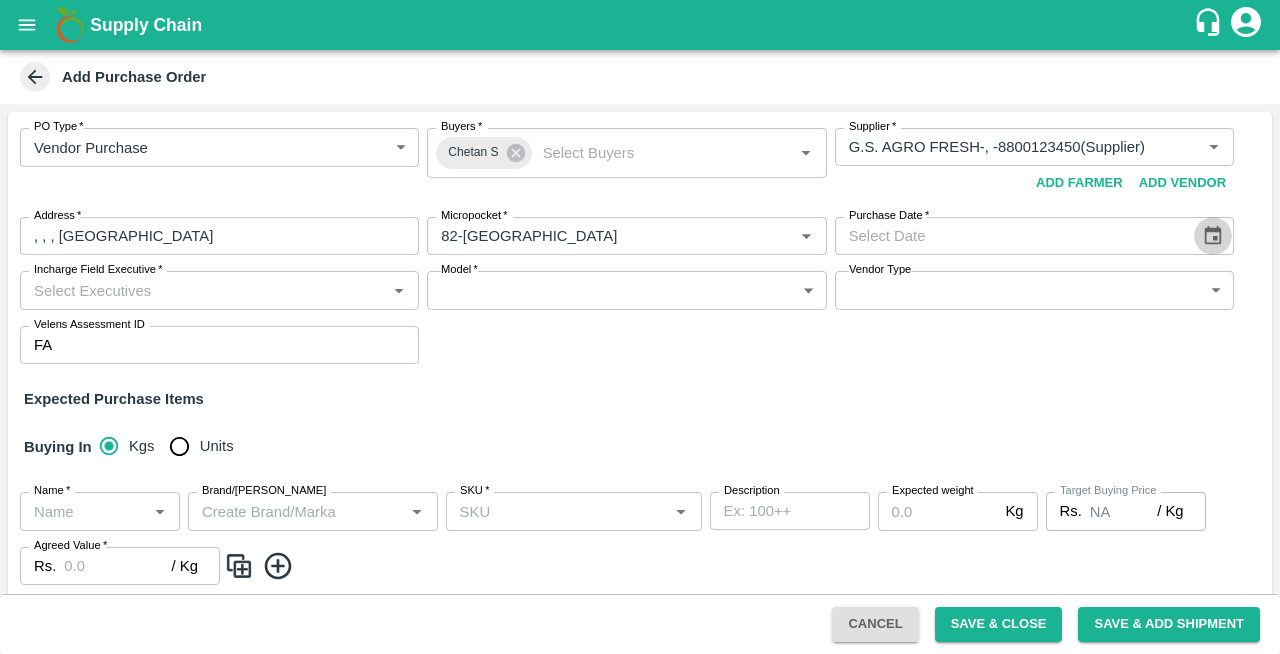 click 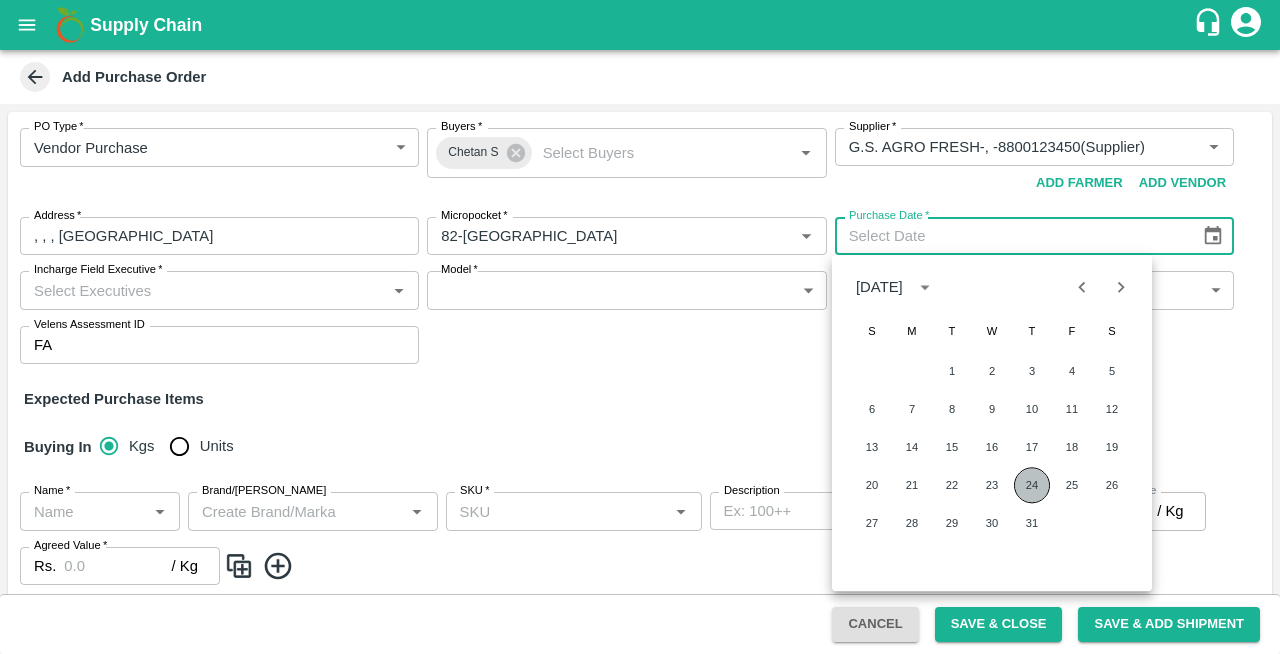 click on "24" at bounding box center [1032, 485] 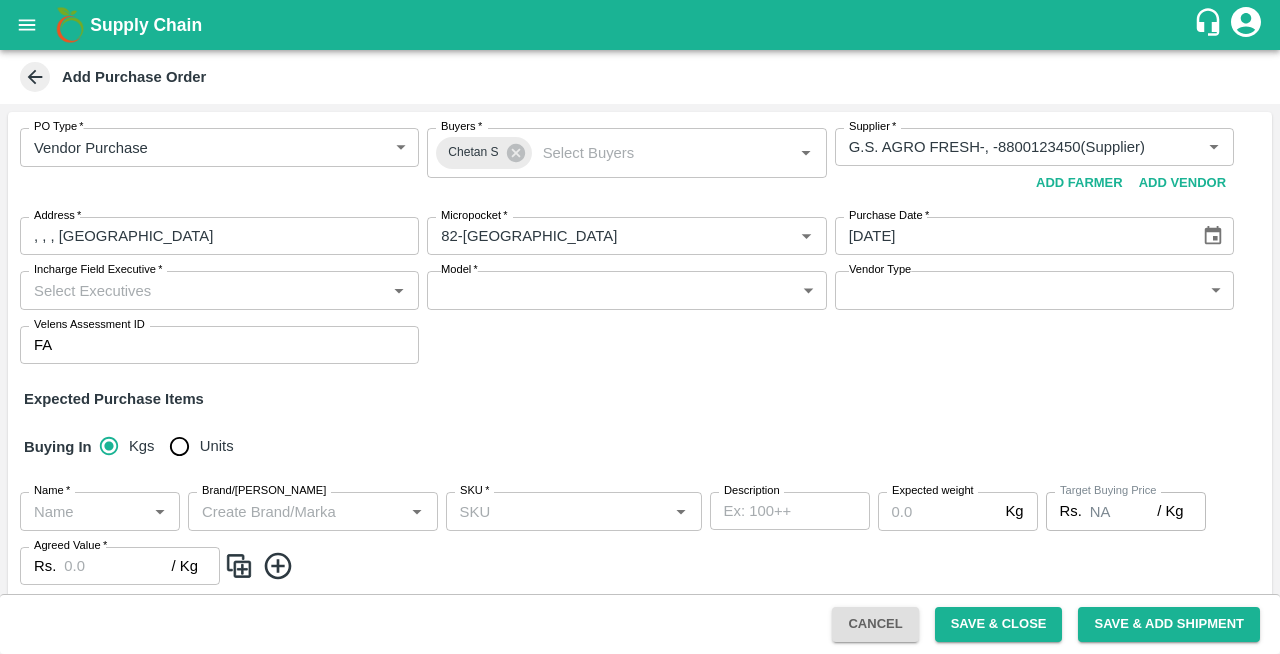 click on "Incharge Field Executive   *" at bounding box center (203, 290) 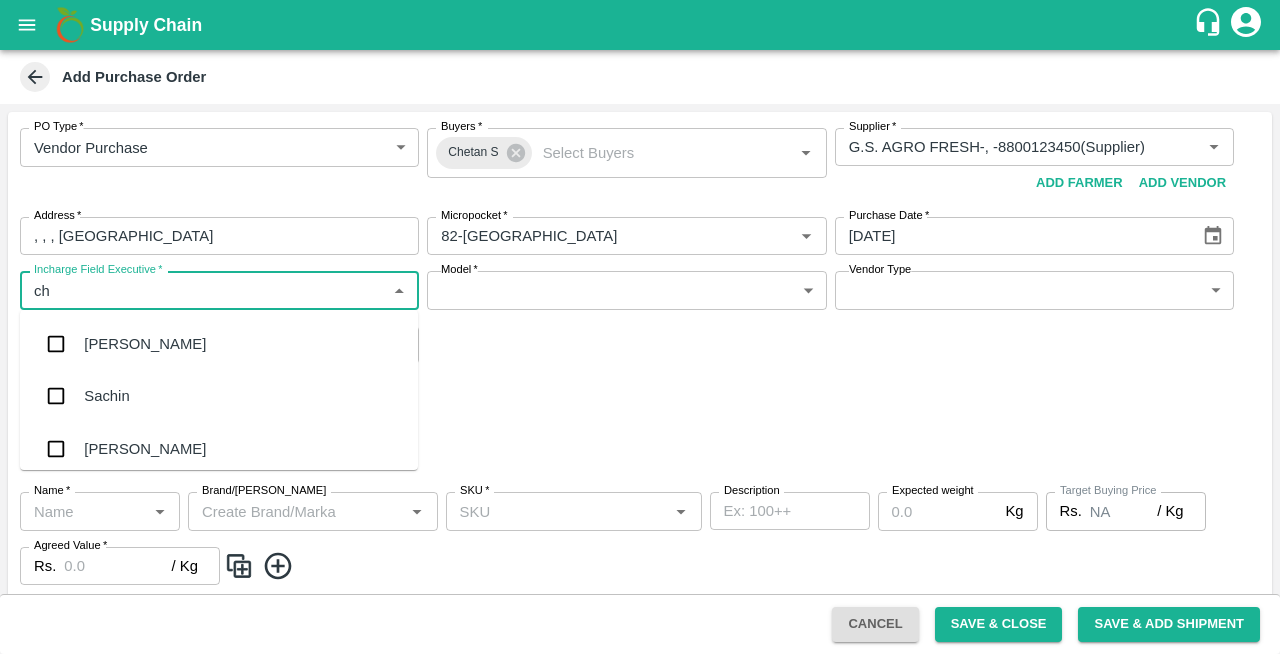 type on "che" 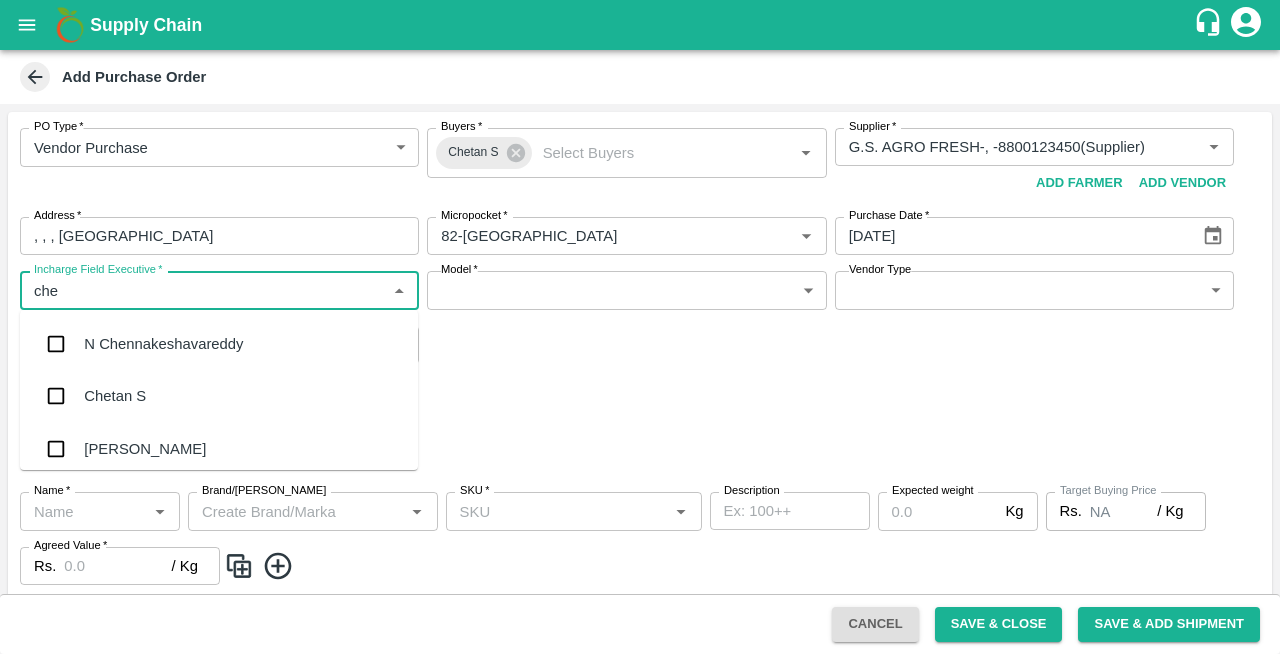 click on "Chetan S" at bounding box center (115, 396) 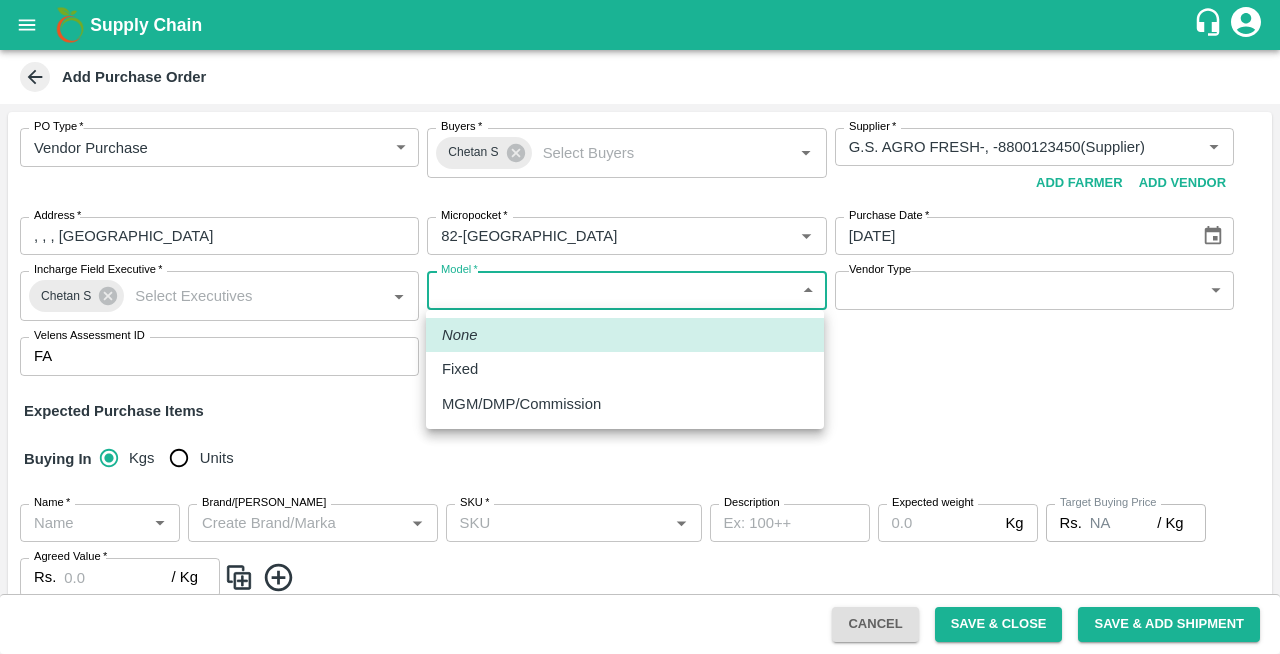 click on "Supply Chain Add Purchase Order PO Type   * Vendor Purchase 2 PO Type Buyers   * Chetan S Buyers   * Supplier   * Supplier   * Add Vendor Add Farmer Address   * , , , Rajasthan Address Micropocket   * Micropocket   * Purchase Date   * 24/07/2025 Purchase Date Incharge Field Executive   * Chetan S Incharge Field Executive   * Model   * ​ Model Vendor Type ​ Vendor Type Velens Assessment ID FA Velens Assessment ID Expected Purchase Items Buying In Kgs Units Name   * Name   * Brand/Marka Brand/Marka SKU   * SKU   * Description x Description Expected weight Kg Expected weight Target Buying Price Rs. NA / Kg Target Buying Price Agreed Value   * Rs. / Kg Agreed Value Upload Agreement Upload Chute Percentage % Chute Percentage Cancel Save & Close Save & Add Shipment Direct Customer Mumbai Imported DC Vijay Kumar Nishad Logout None Fixed MGM/DMP/Commission" at bounding box center (640, 327) 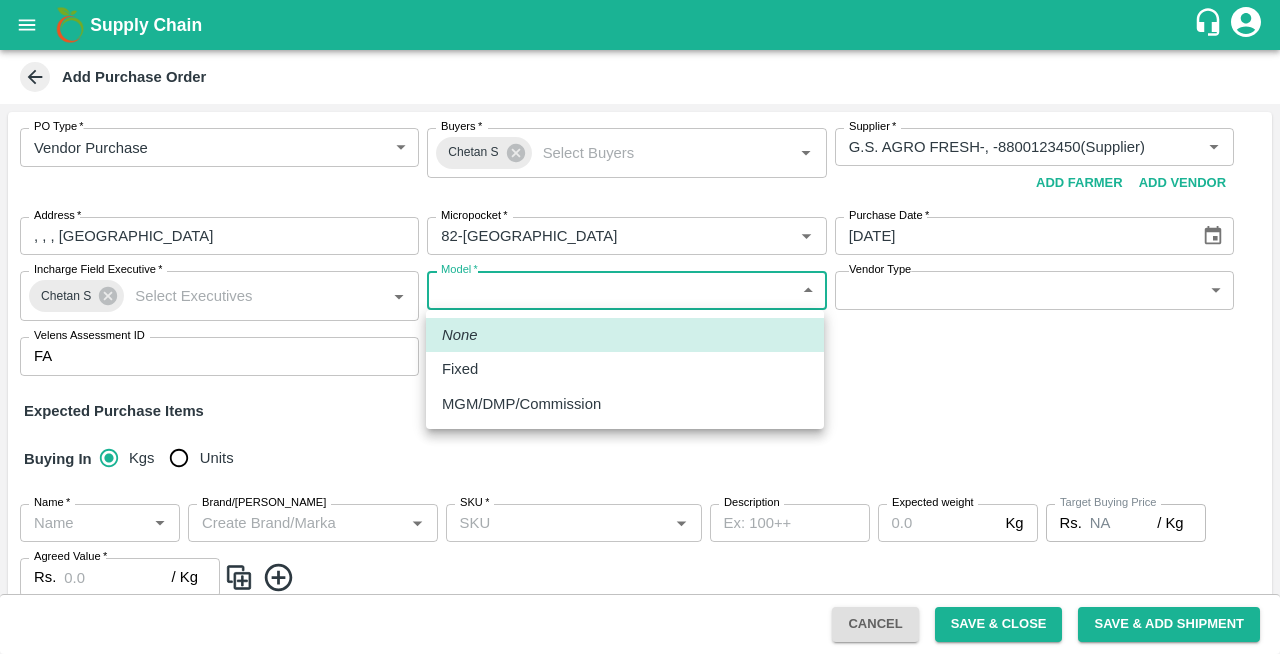 click on "Fixed" at bounding box center [460, 369] 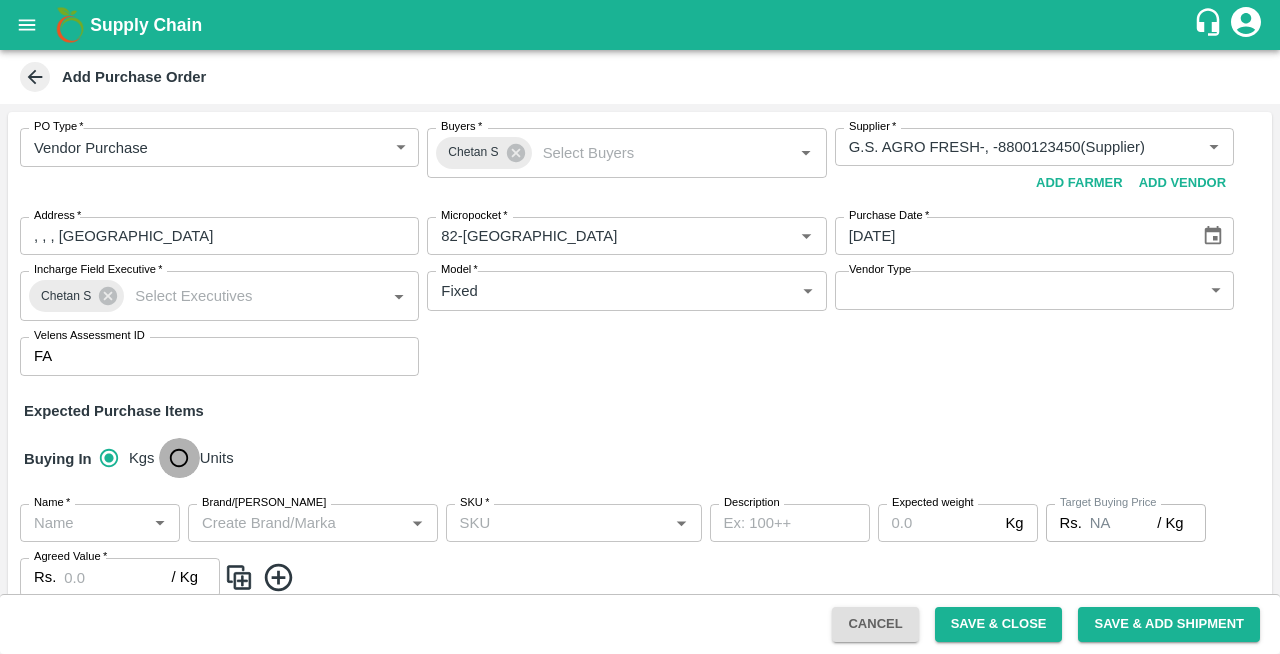 click on "Units" at bounding box center (179, 458) 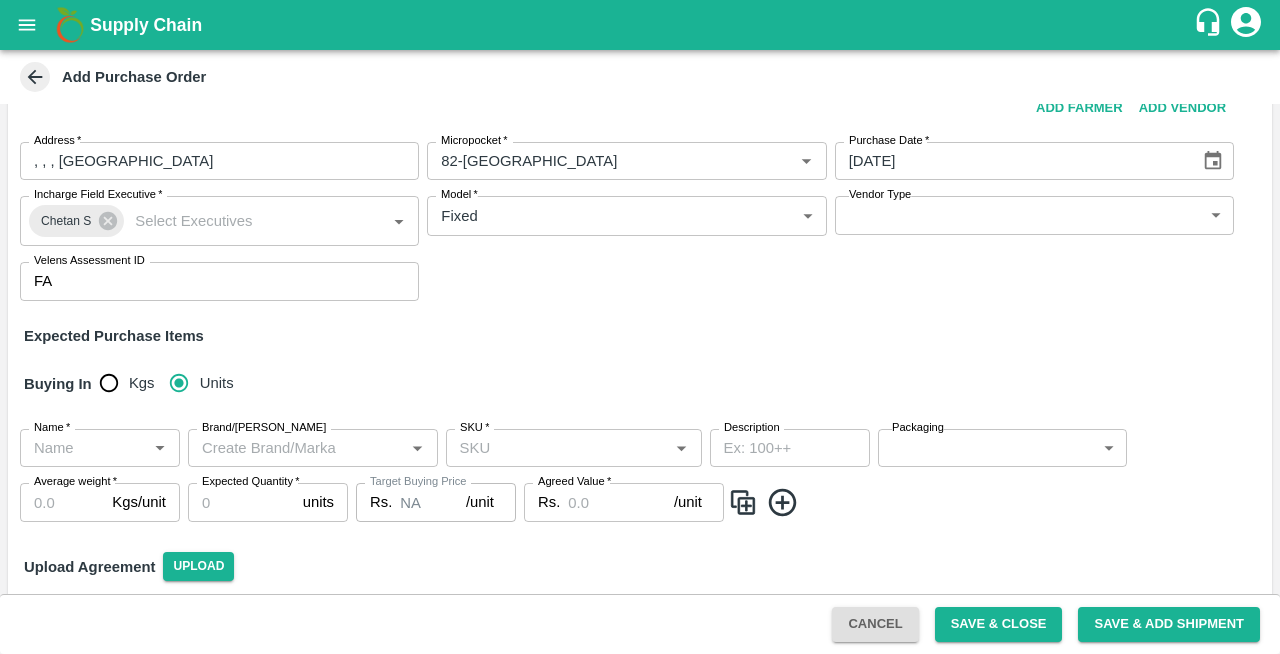 scroll, scrollTop: 80, scrollLeft: 0, axis: vertical 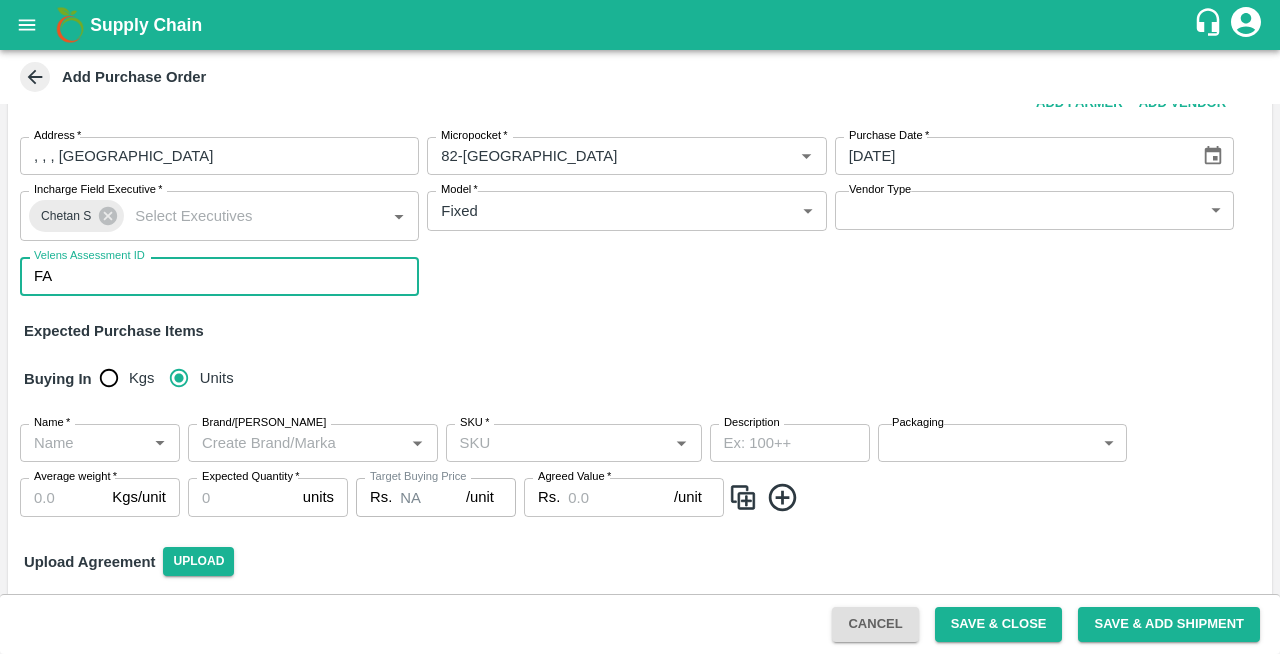 click on "Velens Assessment ID" at bounding box center [239, 276] 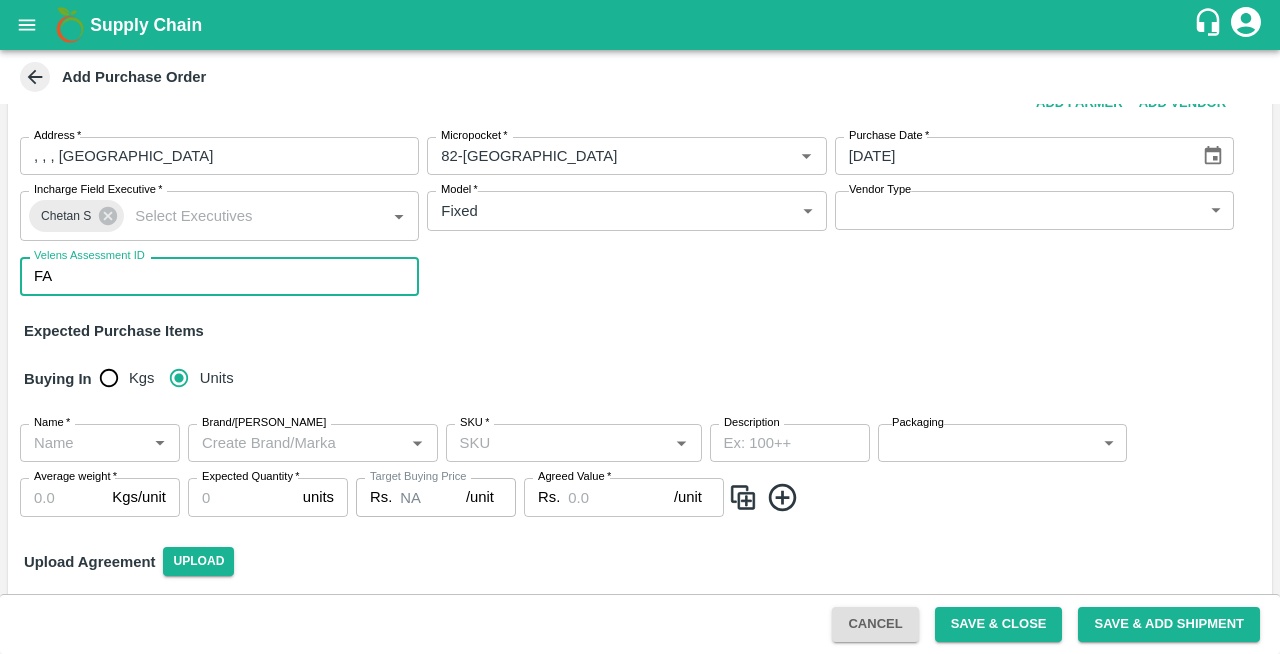 click on "Velens Assessment ID" at bounding box center (239, 276) 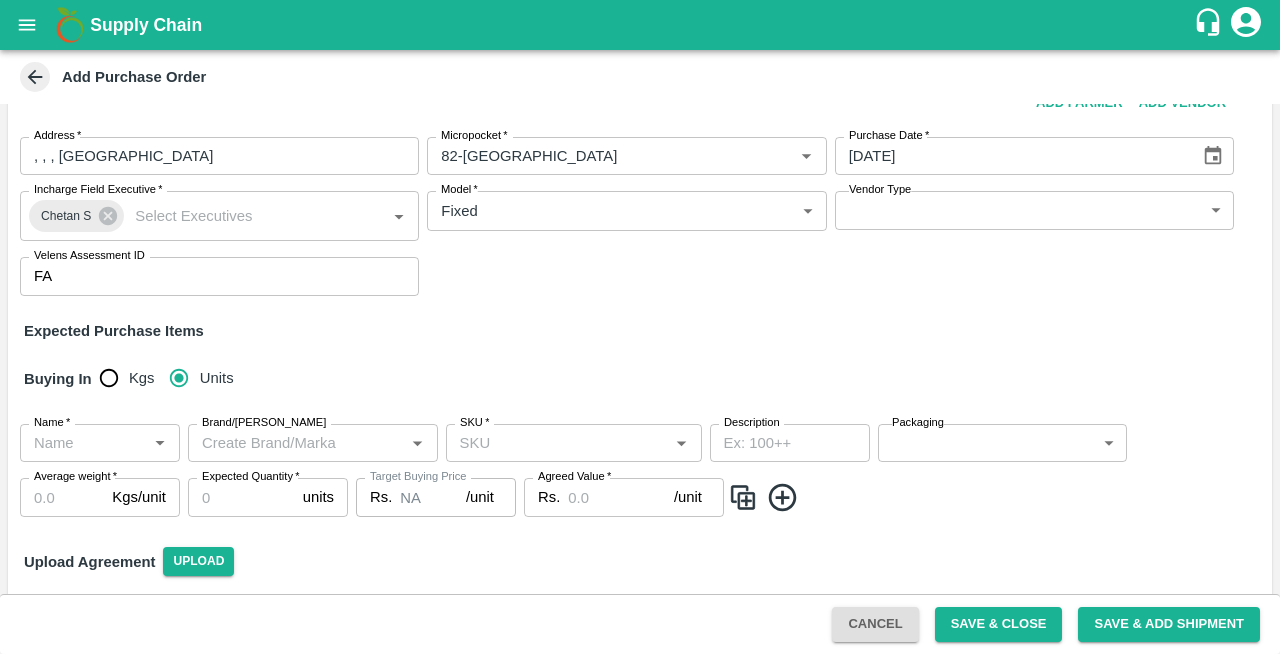 click on "PO Type   * Vendor Purchase 2 PO Type Buyers   * Chetan S Buyers   * Supplier   * Supplier   * Add Vendor Add Farmer Address   * , , , Rajasthan Address Micropocket   * Micropocket   * Purchase Date   * 24/07/2025 Purchase Date Incharge Field Executive   * Chetan S Incharge Field Executive   * Model   * Fixed Fixed Model Vendor Type ​ Vendor Type Velens Assessment ID FA Velens Assessment ID Expected Purchase Items Buying In Kgs Units Name   * Name   * Brand/Marka Brand/Marka SKU   * SKU   * Description x Description Packaging ​ Packaging Average weight   * Kgs/unit Average weight Expected Quantity   * units Expected Quantity Target Buying Price Rs. NA /unit Target Buying Price Agreed Value   * Rs. /unit Agreed Value Upload Agreement Upload Chute Percentage % Chute Percentage" at bounding box center (640, 346) 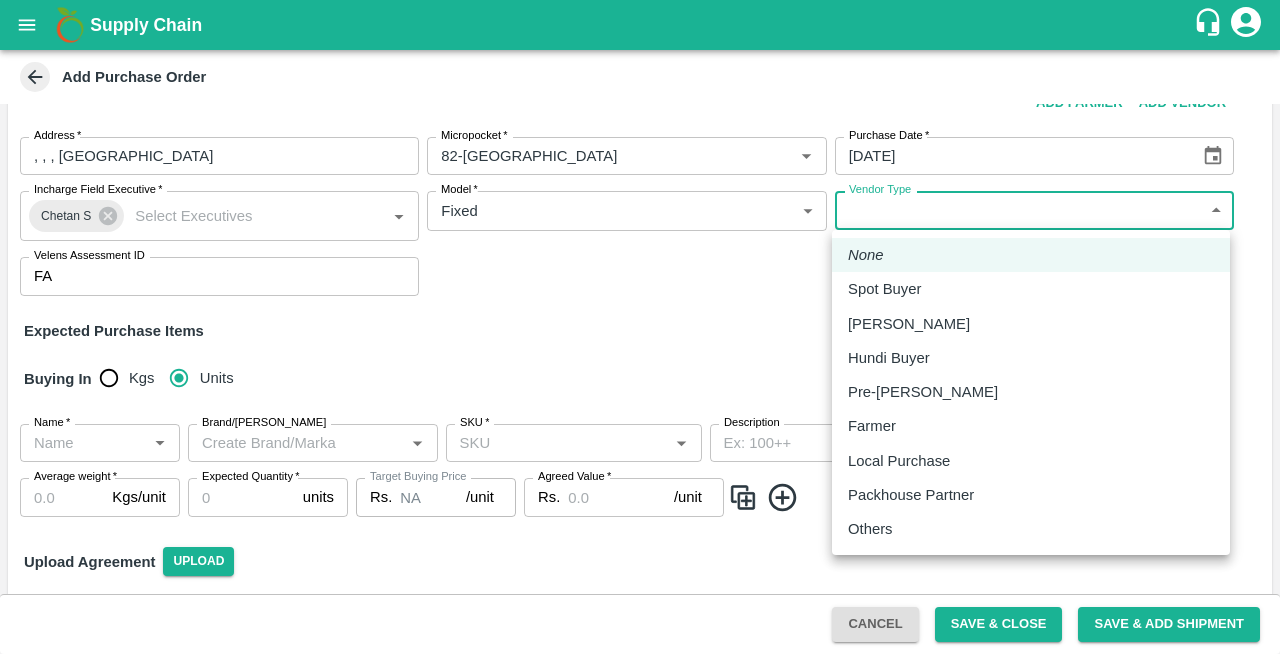 click on "Supply Chain Add Purchase Order PO Type   * Vendor Purchase 2 PO Type Buyers   * Chetan S Buyers   * Supplier   * Supplier   * Add Vendor Add Farmer Address   * , , , Rajasthan Address Micropocket   * Micropocket   * Purchase Date   * 24/07/2025 Purchase Date Incharge Field Executive   * Chetan S Incharge Field Executive   * Model   * Fixed Fixed Model Vendor Type ​ Vendor Type Velens Assessment ID FA Velens Assessment ID Expected Purchase Items Buying In Kgs Units Name   * Name   * Brand/Marka Brand/Marka SKU   * SKU   * Description x Description Packaging ​ Packaging Average weight   * Kgs/unit Average weight Expected Quantity   * units Expected Quantity Target Buying Price Rs. NA /unit Target Buying Price Agreed Value   * Rs. /unit Agreed Value Upload Agreement Upload Chute Percentage % Chute Percentage Cancel Save & Close Save & Add Shipment Direct Customer Mumbai Imported DC Vijay Kumar Nishad Logout None Spot Buyer Mandi Loader Hundi Buyer Pre-Booker Farmer" at bounding box center [640, 327] 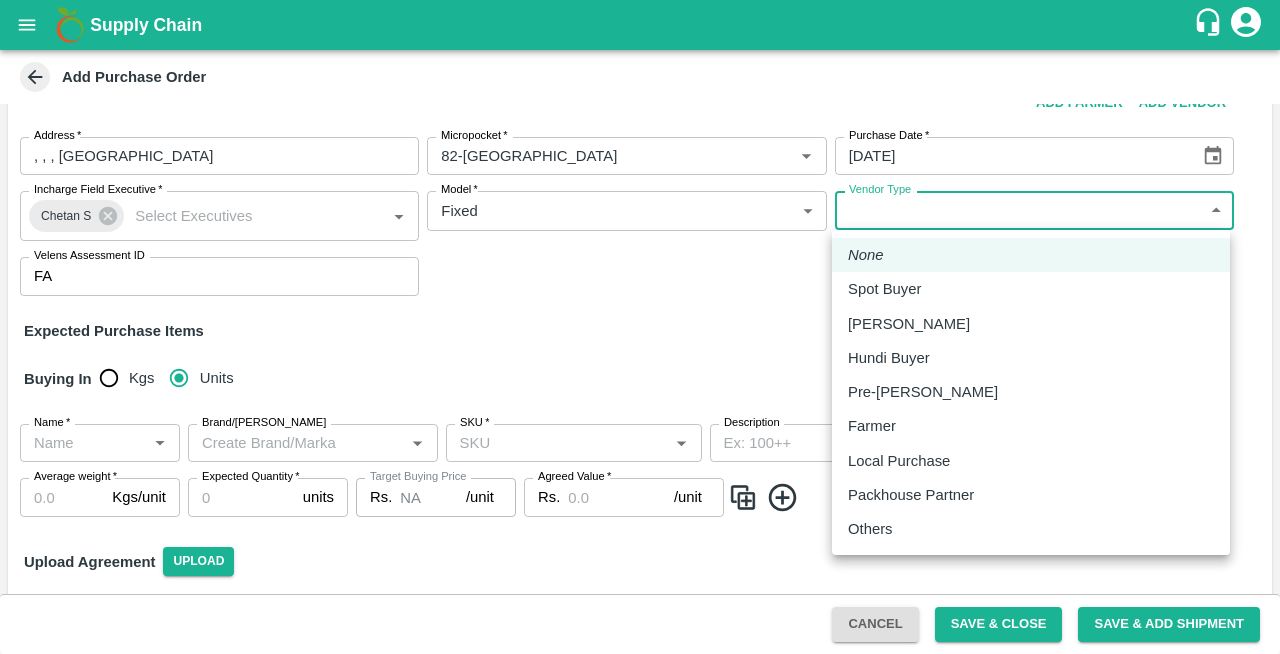 click at bounding box center (640, 327) 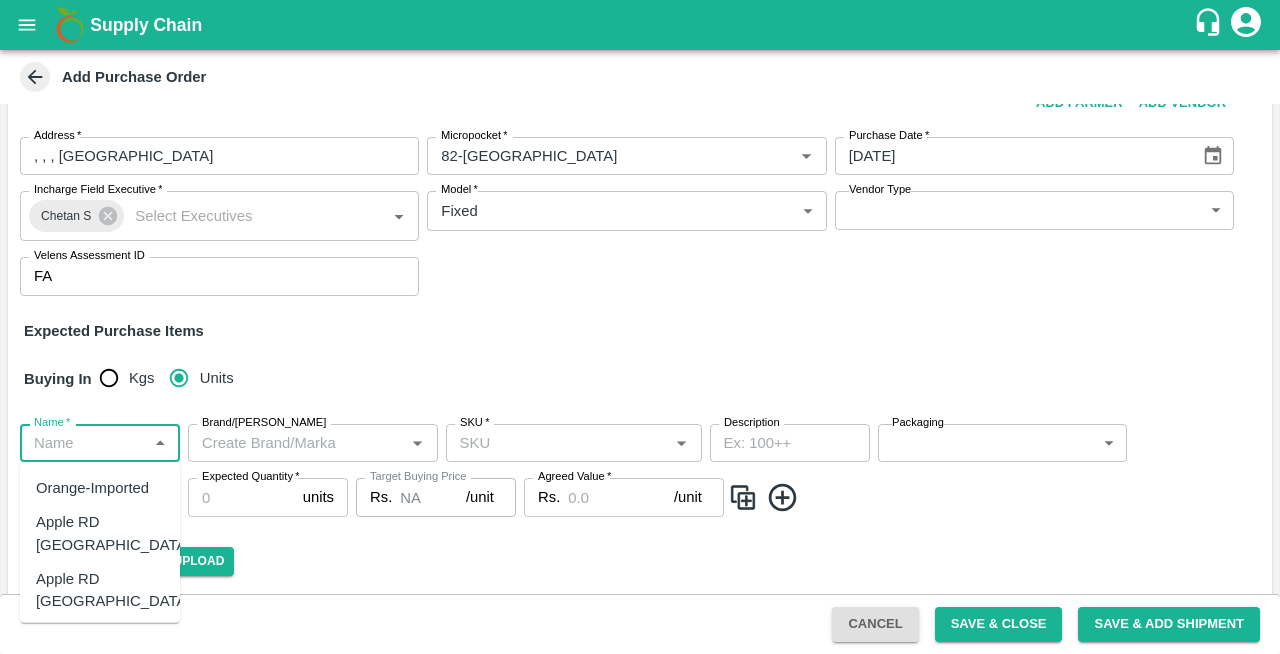 click on "Name   *" at bounding box center [83, 443] 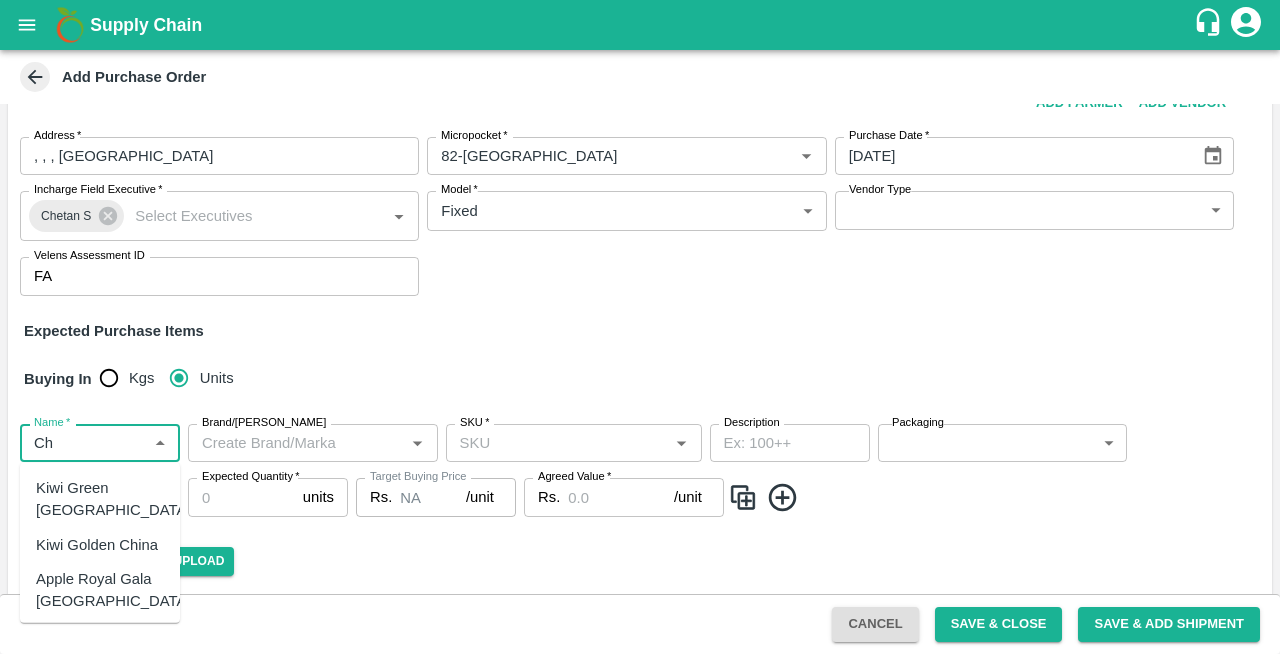 type on "C" 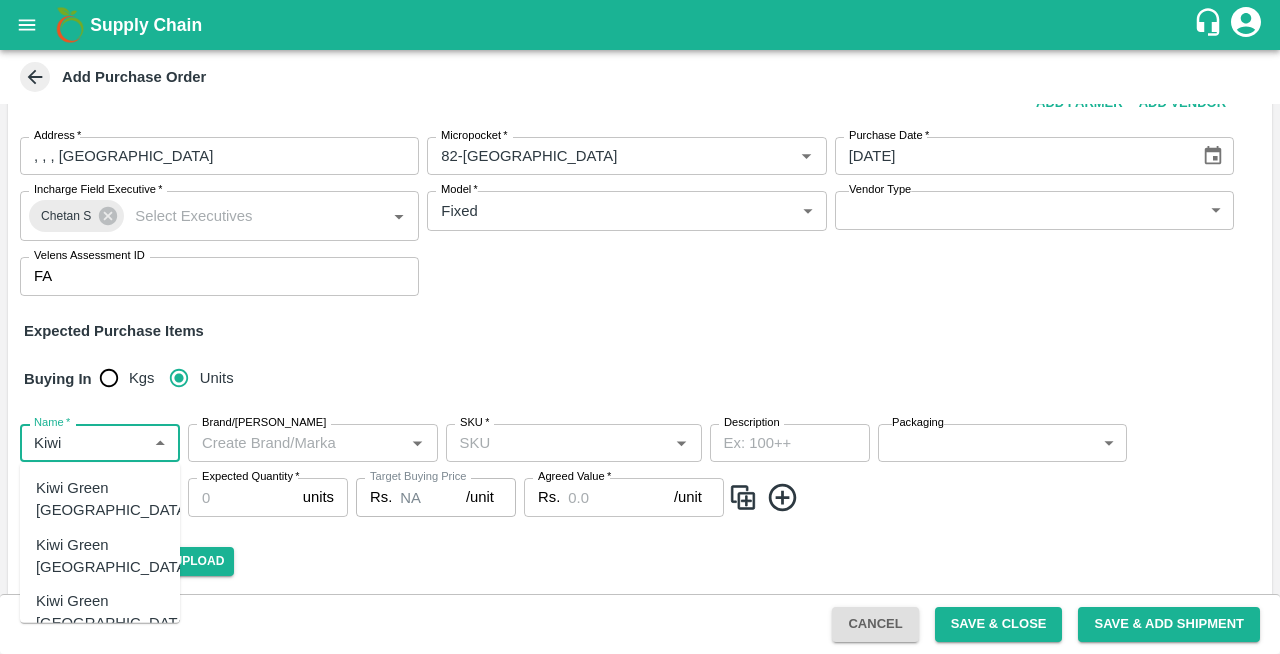 click on "Kiwi Green [GEOGRAPHIC_DATA]" at bounding box center [113, 612] 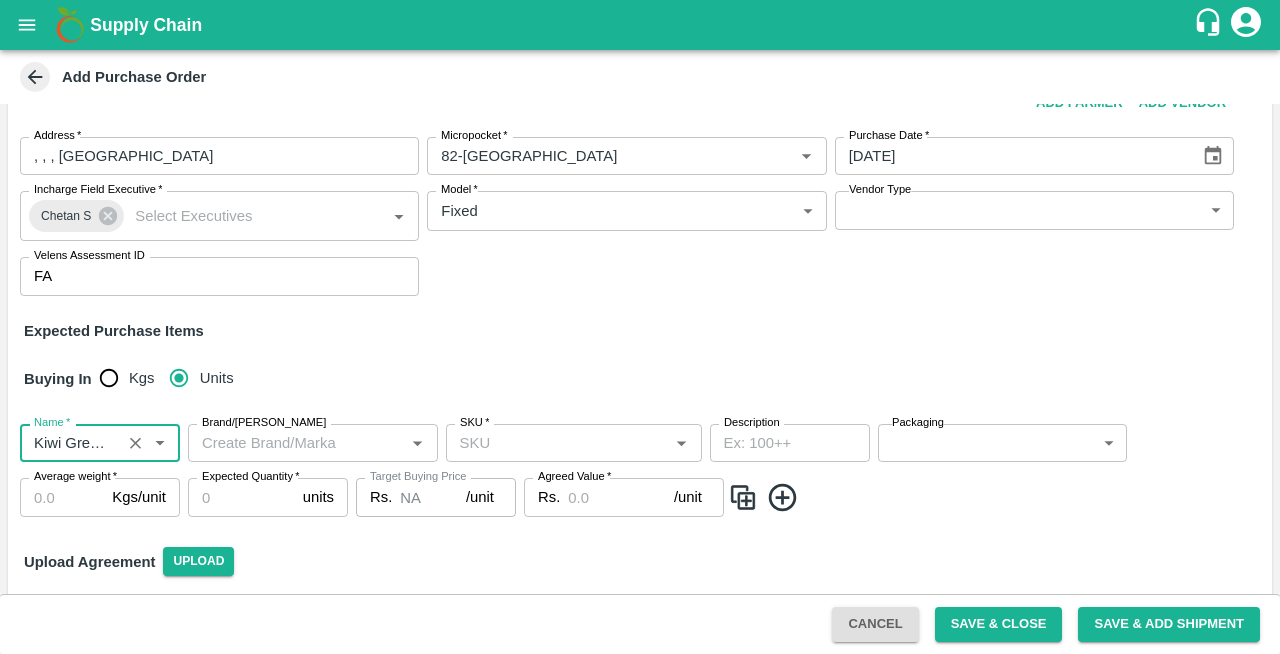 type on "Kiwi Green [GEOGRAPHIC_DATA]" 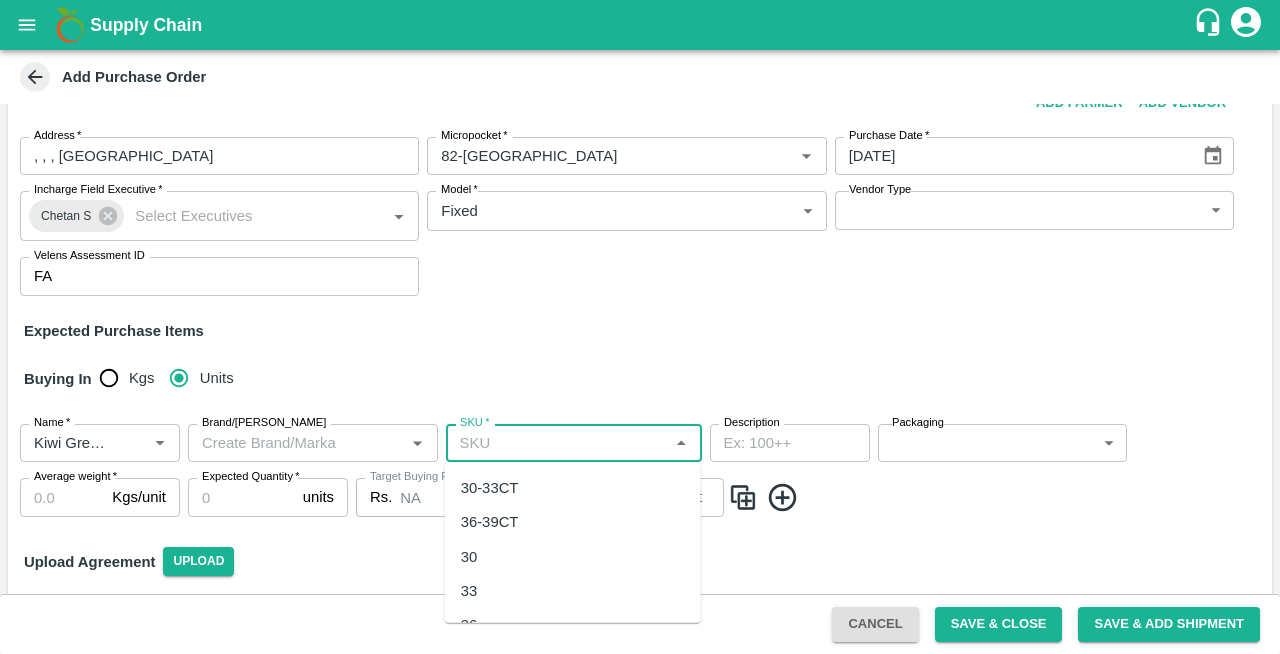click on "SKU   *" at bounding box center (557, 443) 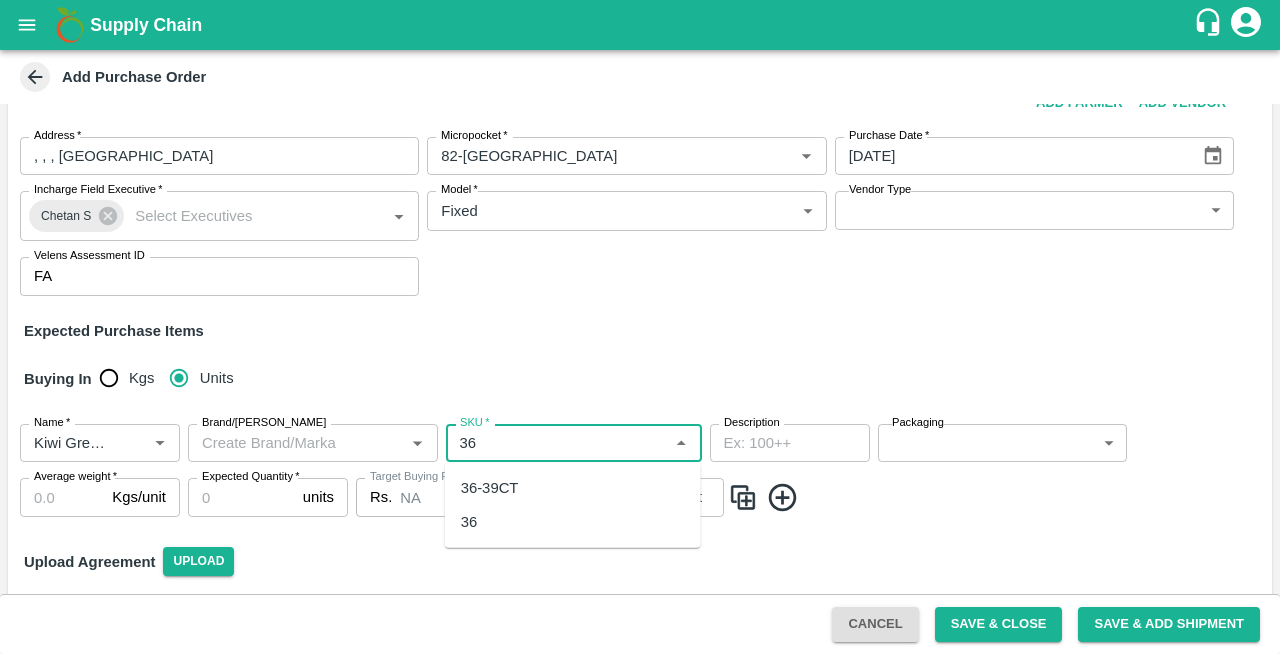 click on "36" at bounding box center (573, 522) 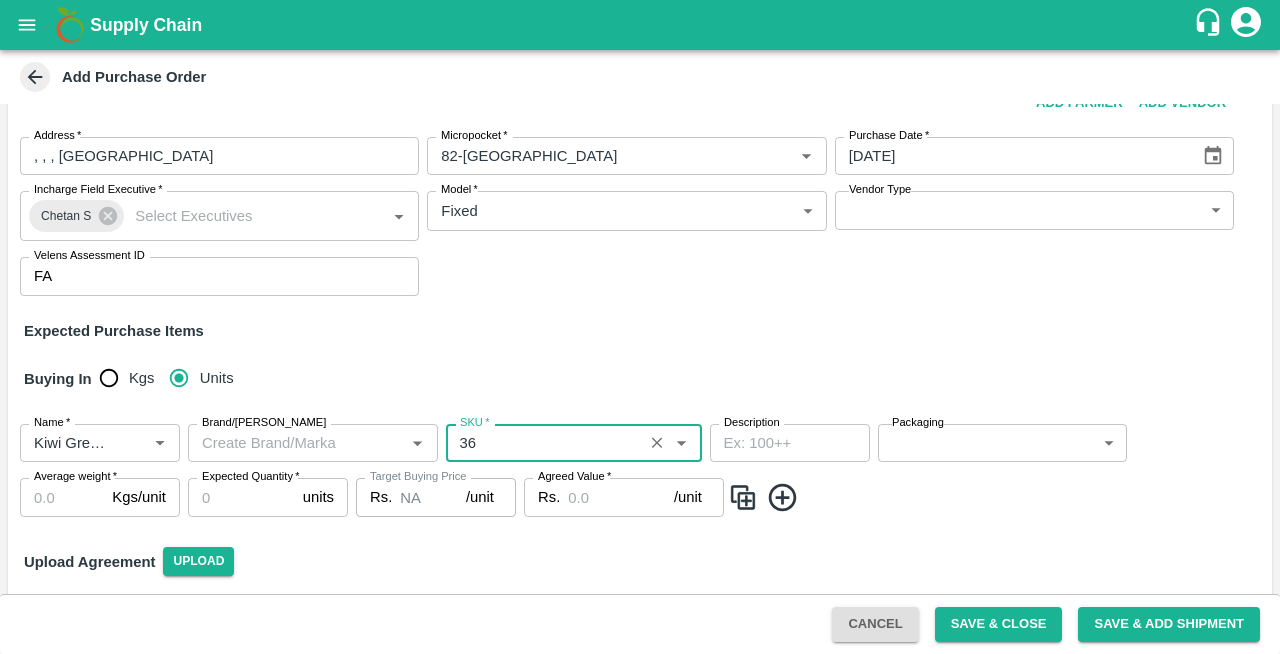 type on "36" 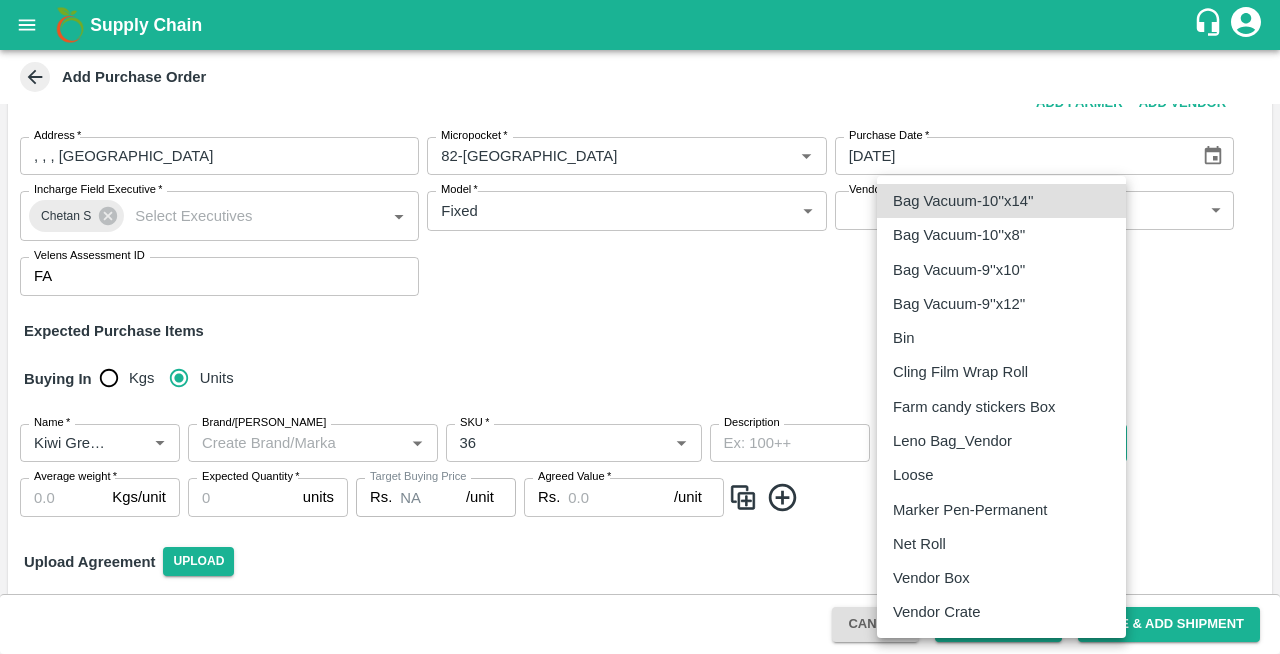 click on "Supply Chain Add Purchase Order PO Type   * Vendor Purchase 2 PO Type Buyers   * Chetan S Buyers   * Supplier   * Supplier   * Add Vendor Add Farmer Address   * , , , Rajasthan Address Micropocket   * Micropocket   * Purchase Date   * 24/07/2025 Purchase Date Incharge Field Executive   * Chetan S Incharge Field Executive   * Model   * Fixed Fixed Model Vendor Type ​ Vendor Type Velens Assessment ID FA Velens Assessment ID Expected Purchase Items Buying In Kgs Units Name   * Name   * Brand/Marka Brand/Marka SKU   * SKU   * Description x Description Packaging ​ Packaging Average weight   * Kgs/unit Average weight Expected Quantity   * units Expected Quantity Target Buying Price Rs. NA /unit Target Buying Price Agreed Value   * Rs. /unit Agreed Value Upload Agreement Upload Chute Percentage % Chute Percentage Cancel Save & Close Save & Add Shipment Direct Customer Mumbai Imported DC Vijay Kumar Nishad Logout Bag Vacuum-10''x14'' Bag Vacuum-10''x8'' Bag Vacuum-9''x10''" at bounding box center [640, 327] 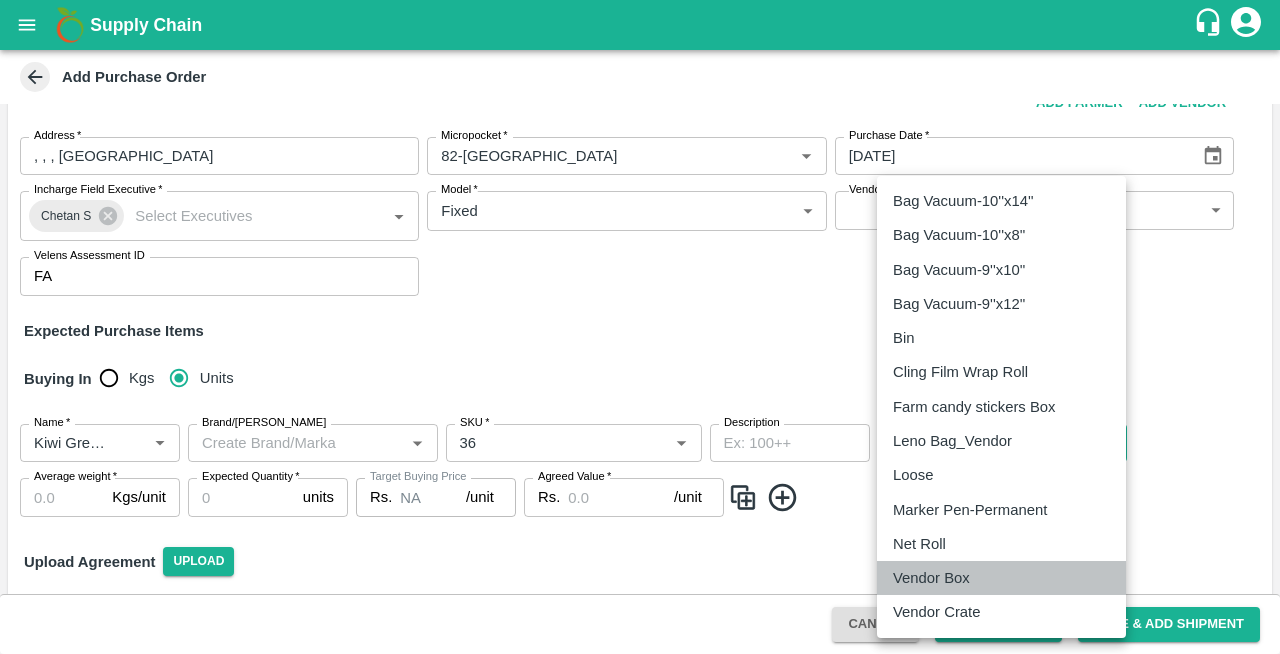 click on "Vendor Box" at bounding box center (931, 578) 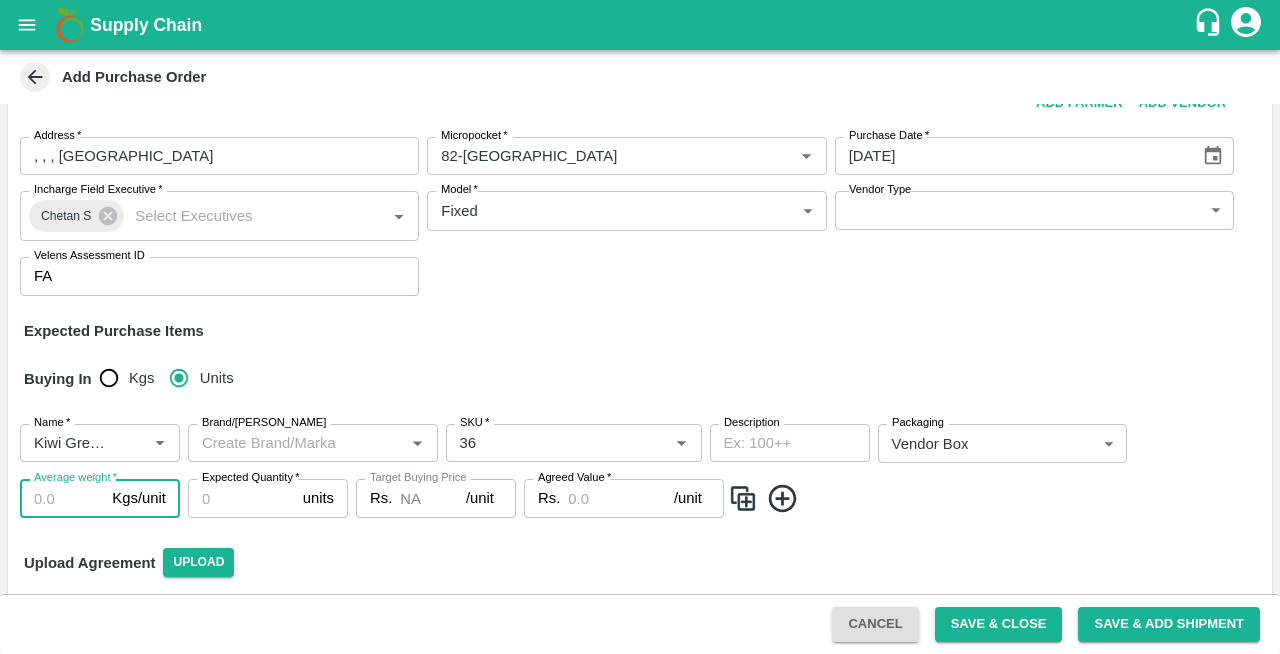 click on "Average weight   *" at bounding box center [62, 498] 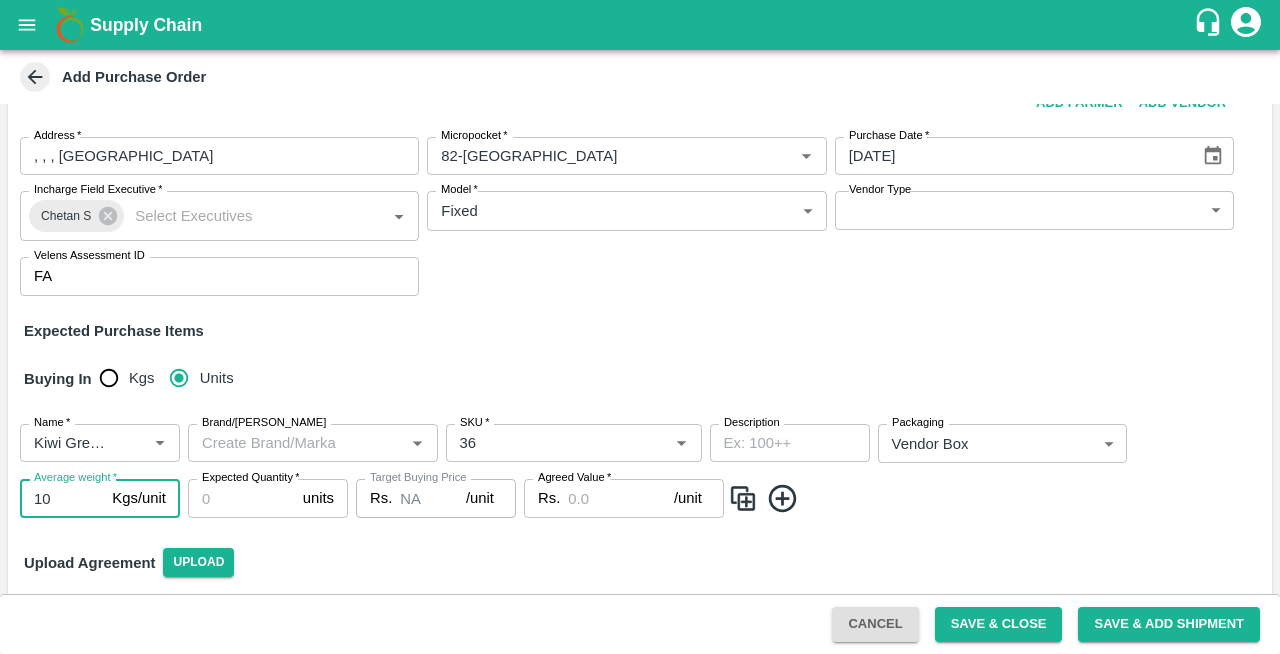 type on "10" 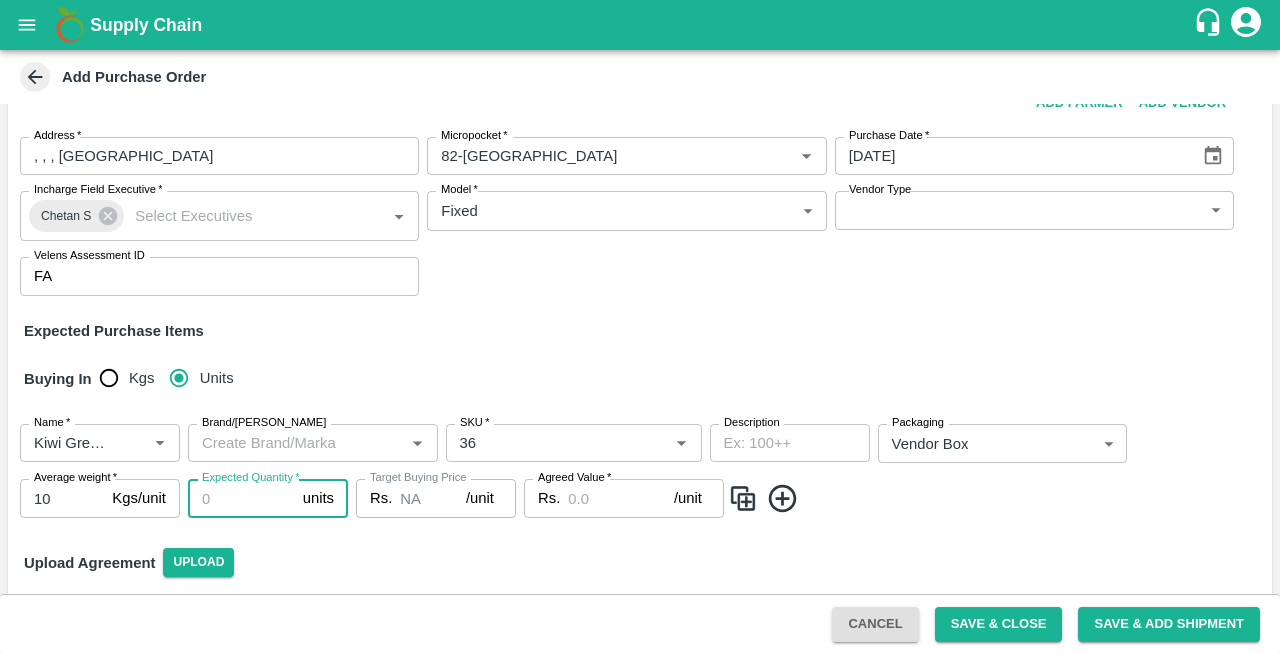 click on "Expected Quantity   *" at bounding box center (241, 498) 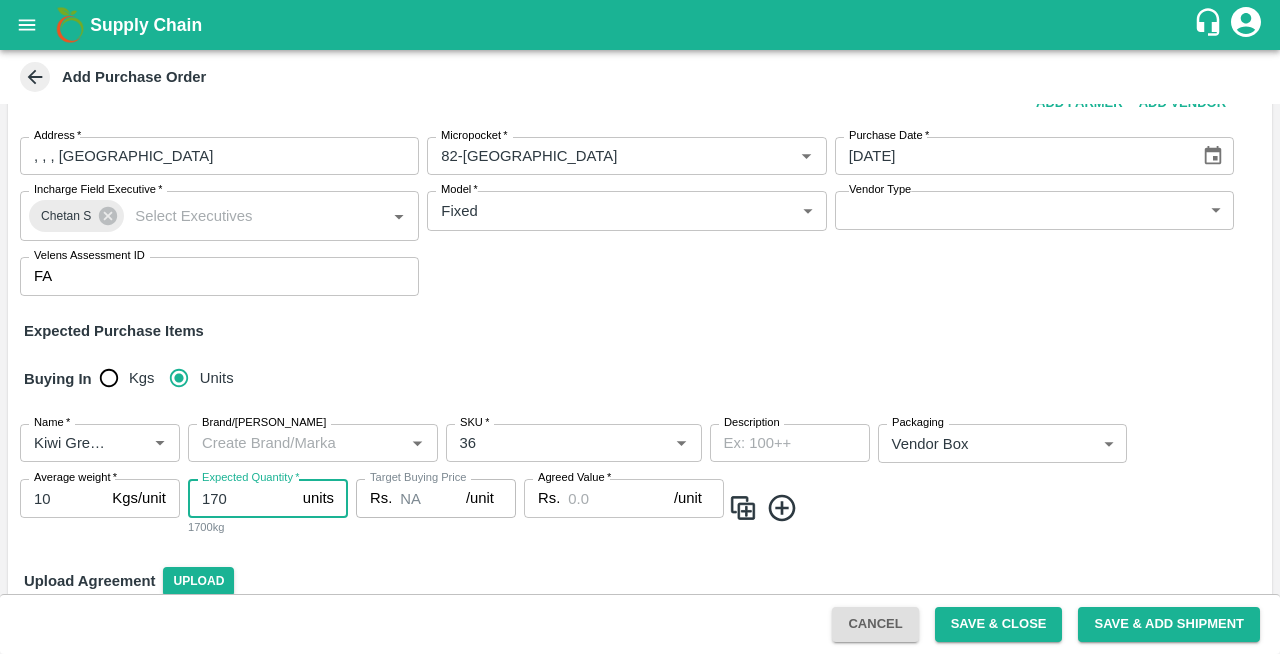 type on "170" 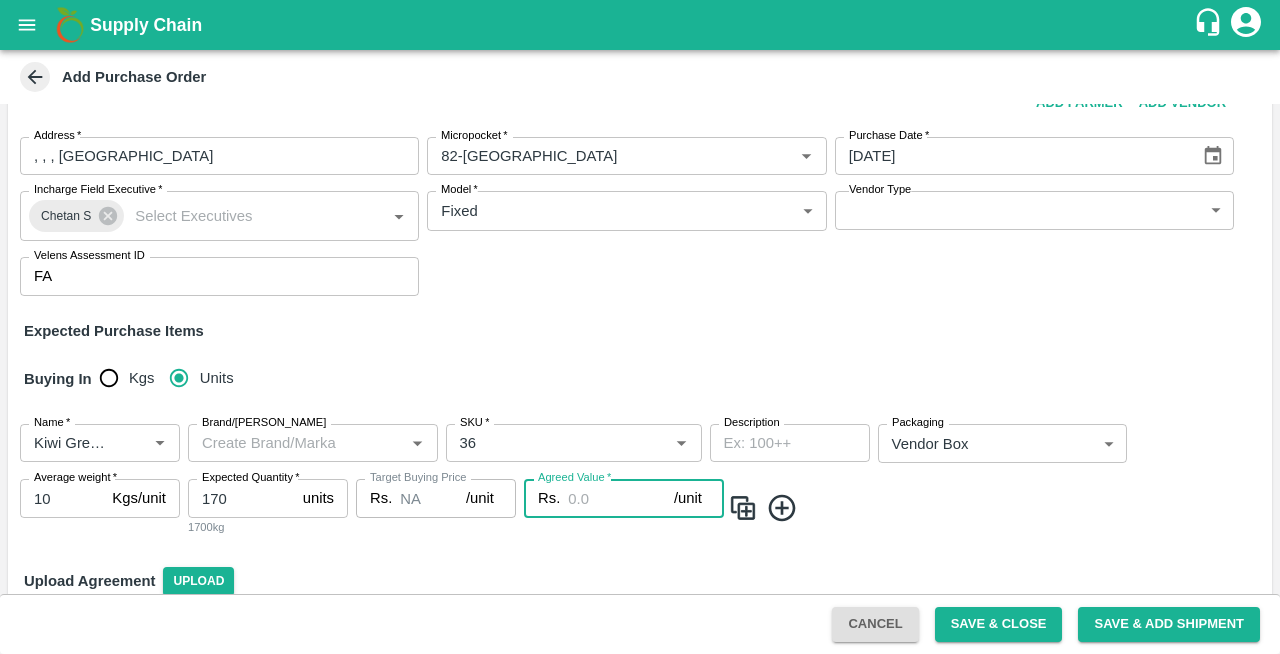 click on "Agreed Value   *" at bounding box center [621, 498] 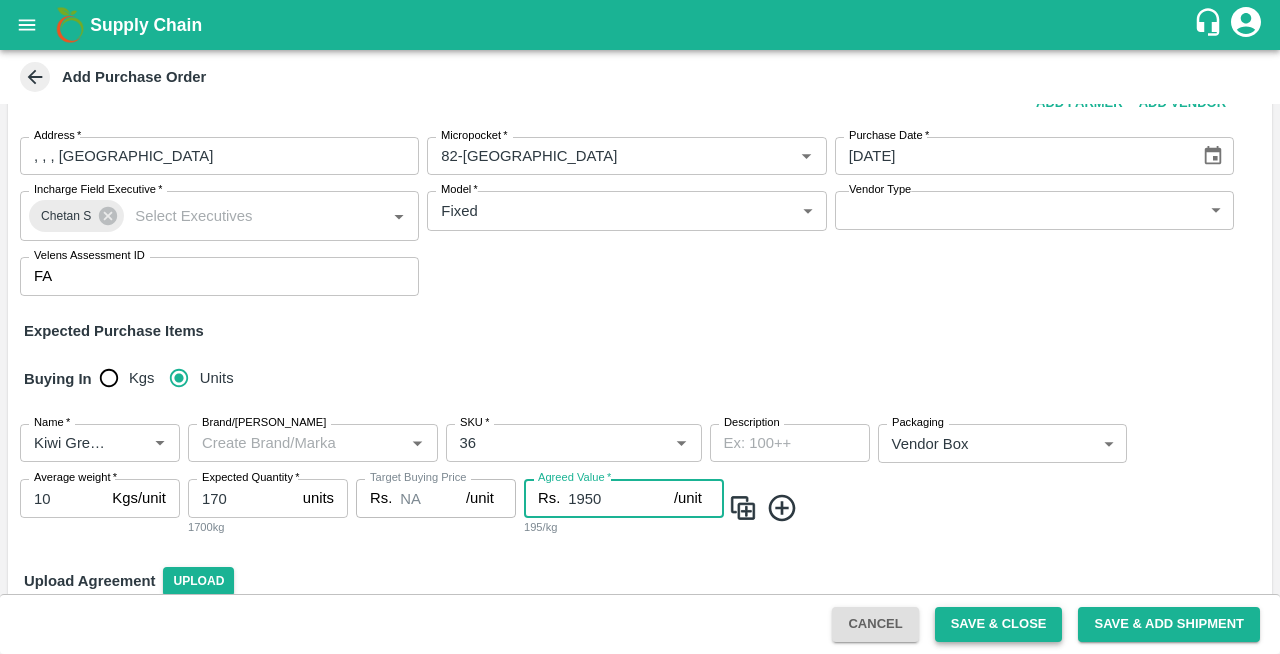 type on "1950" 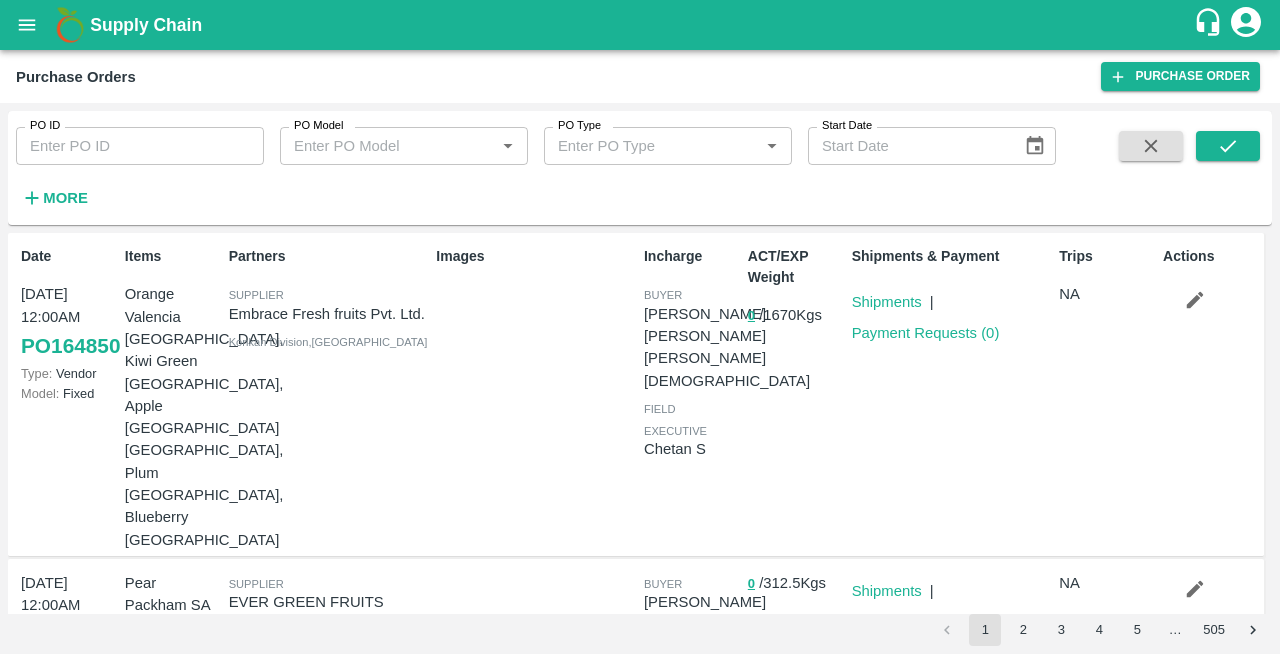 scroll, scrollTop: 0, scrollLeft: 0, axis: both 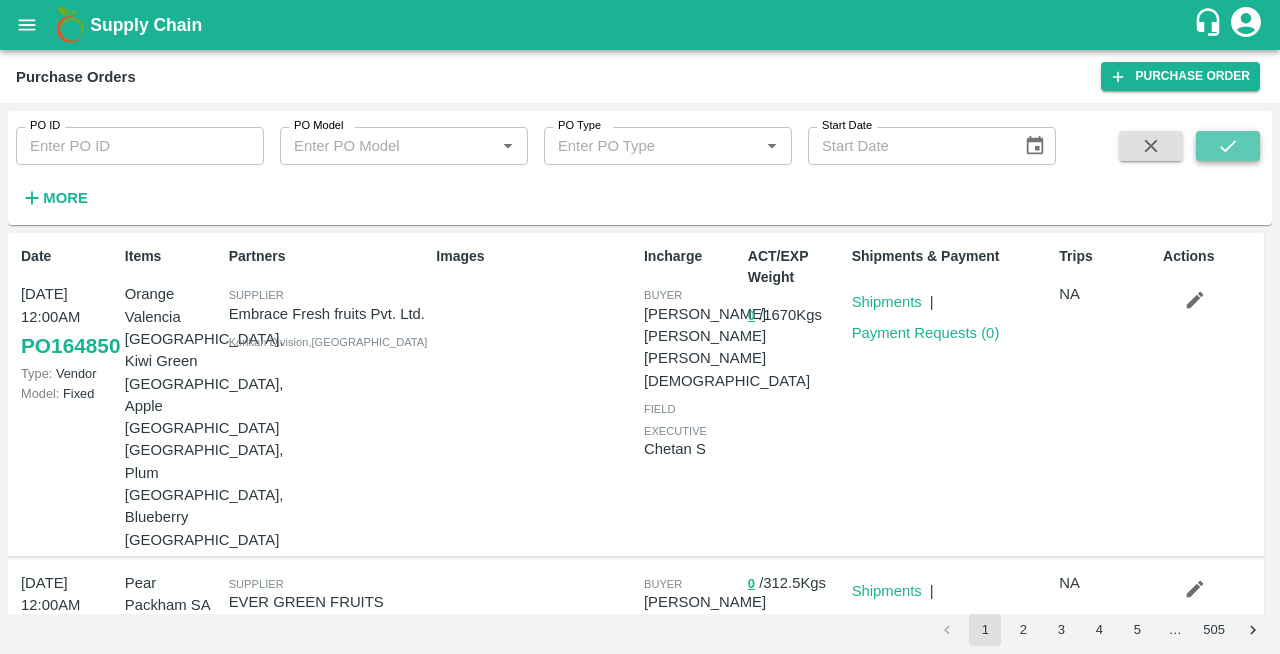 click 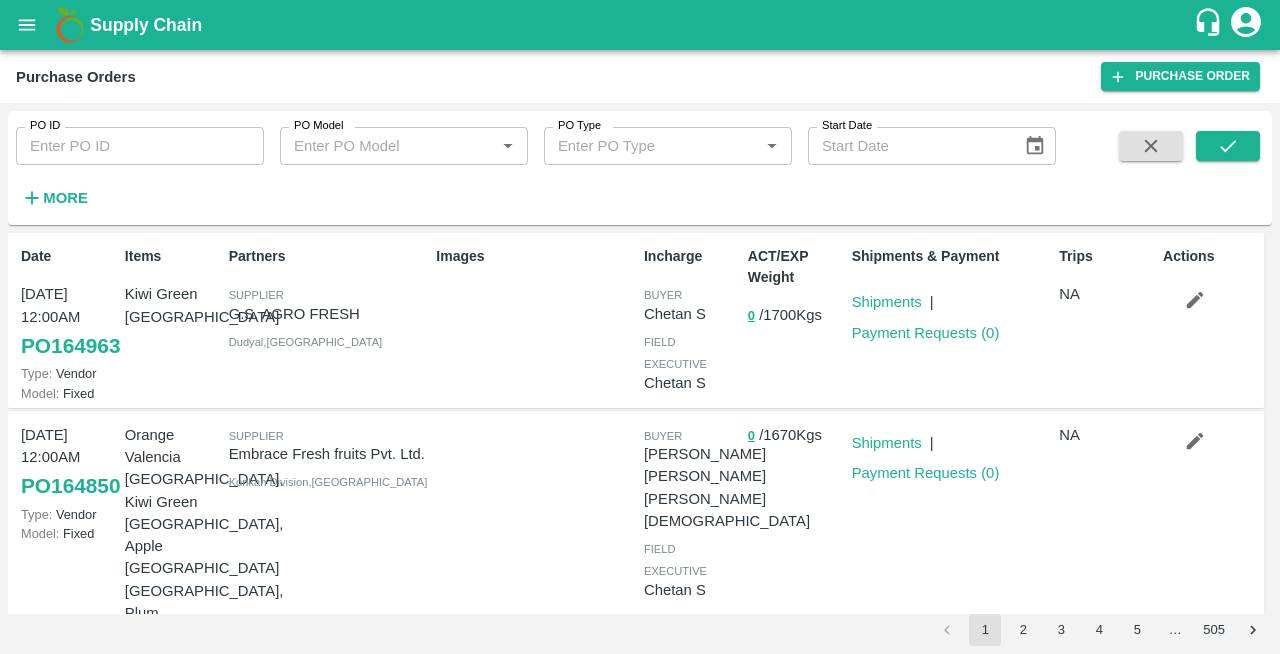 type 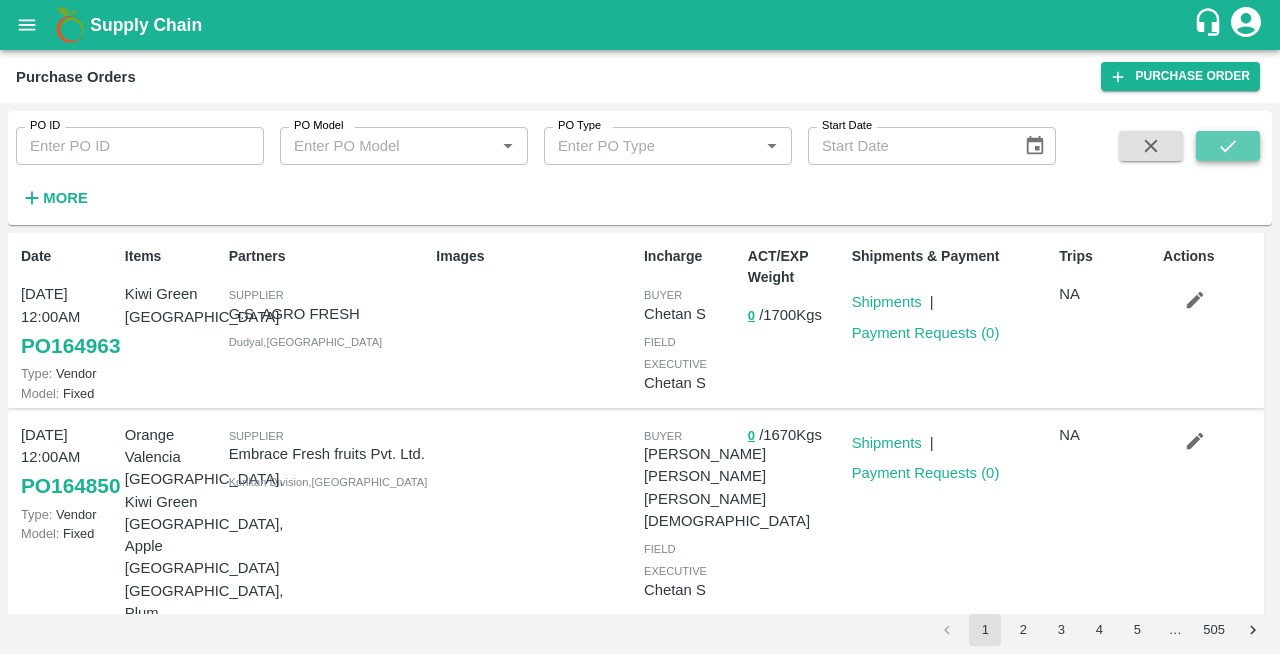 click 